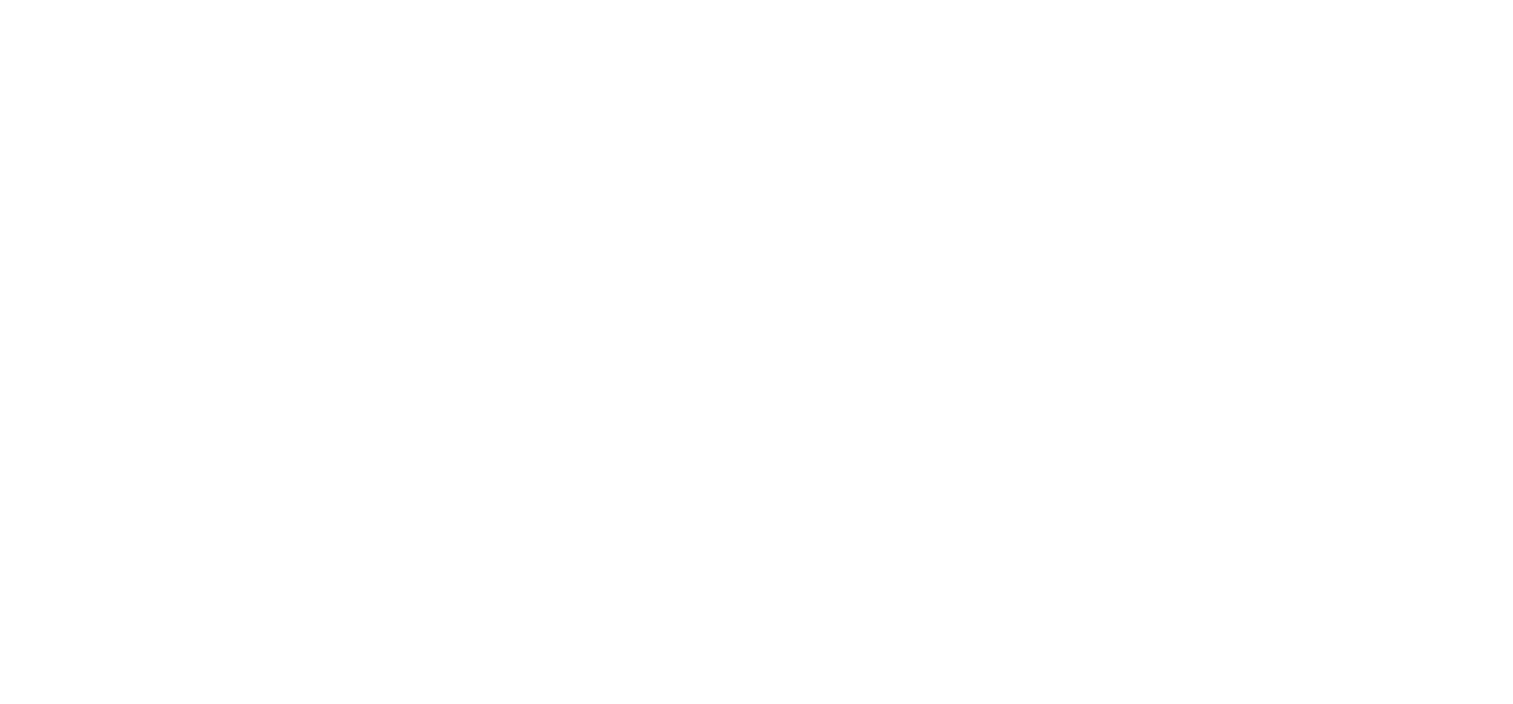 scroll, scrollTop: 0, scrollLeft: 0, axis: both 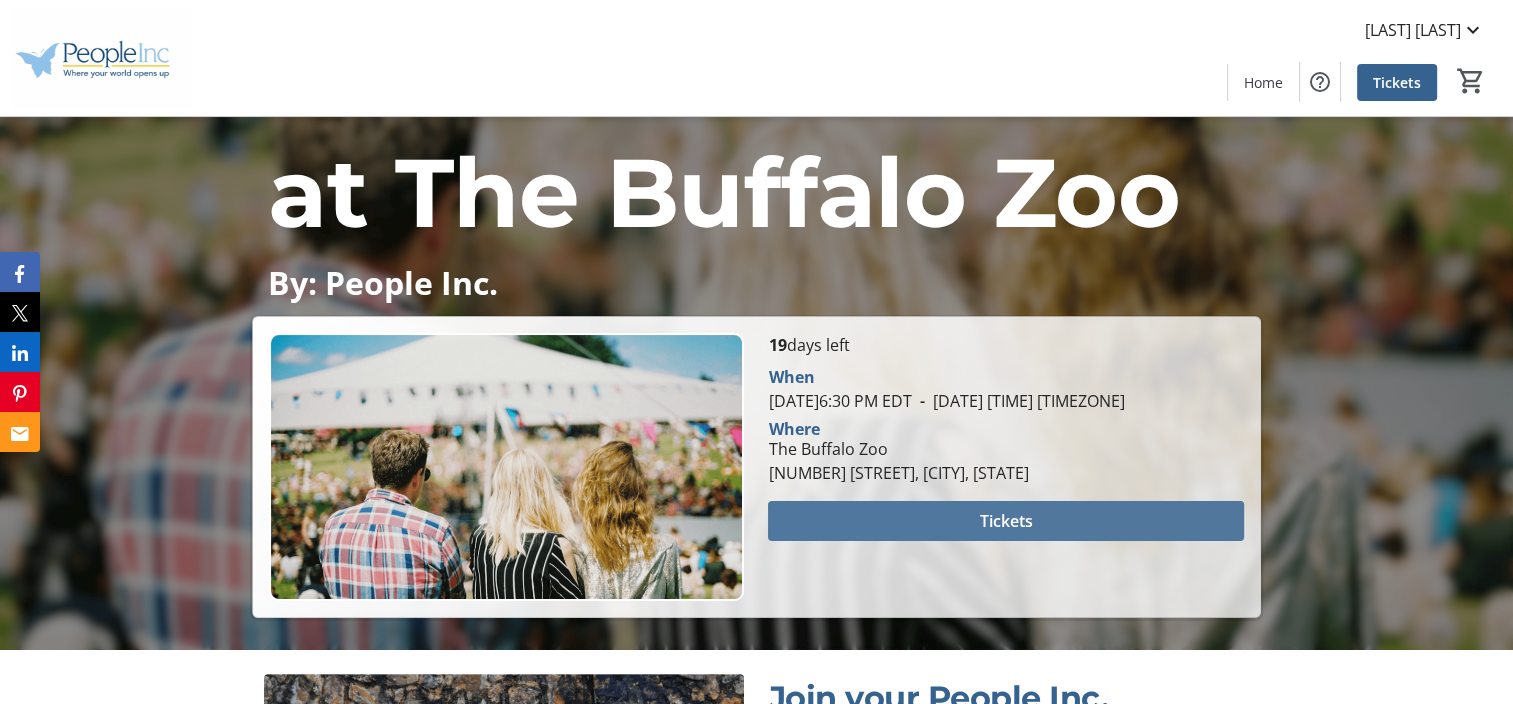 click at bounding box center (1005, 521) 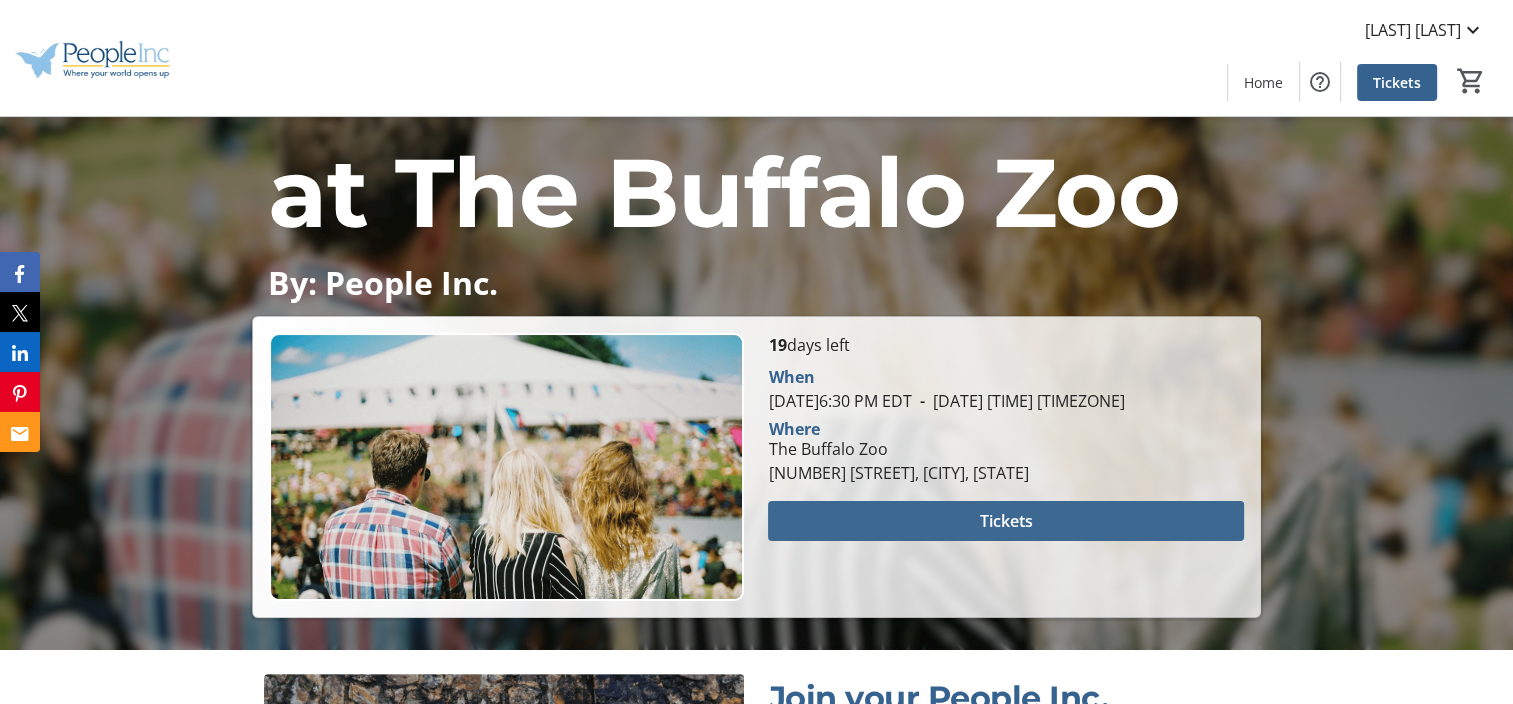 scroll, scrollTop: 0, scrollLeft: 0, axis: both 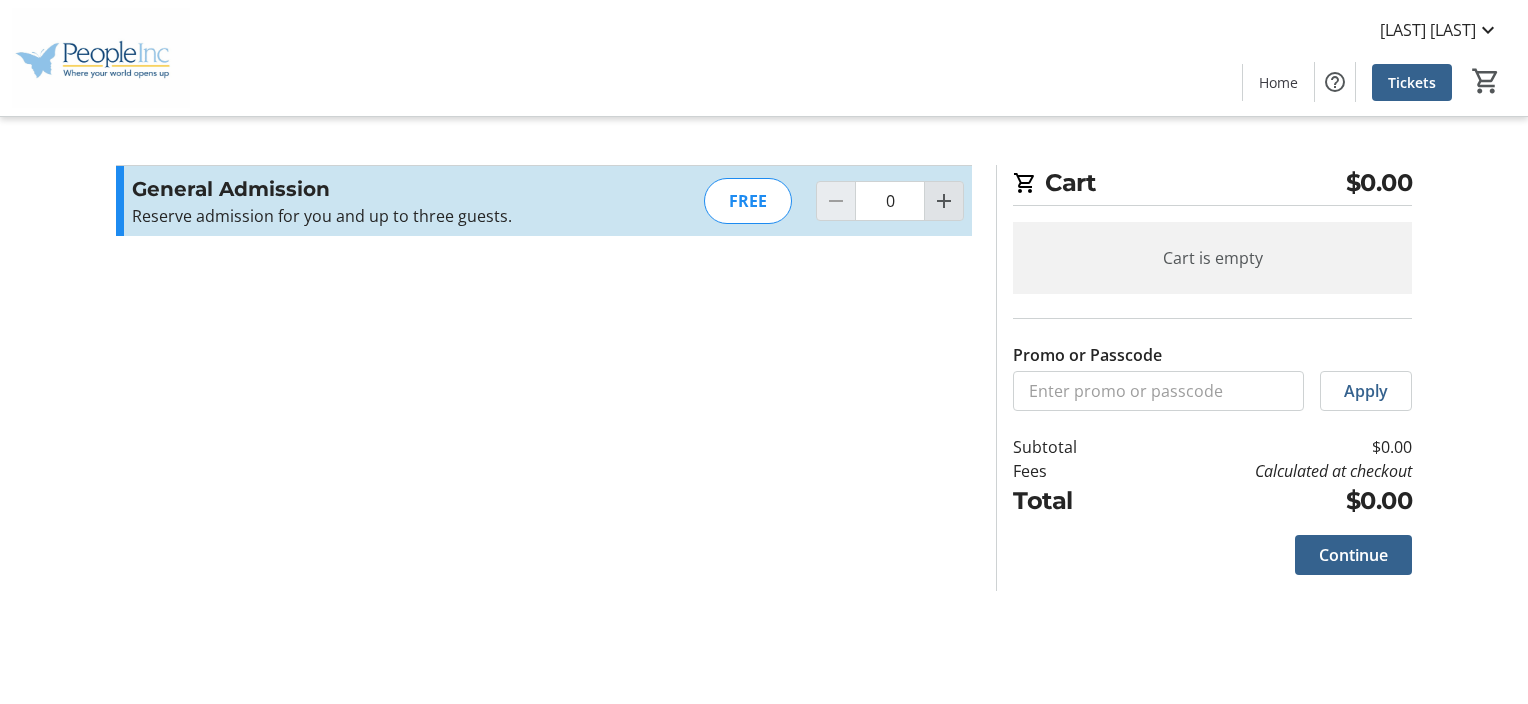 click 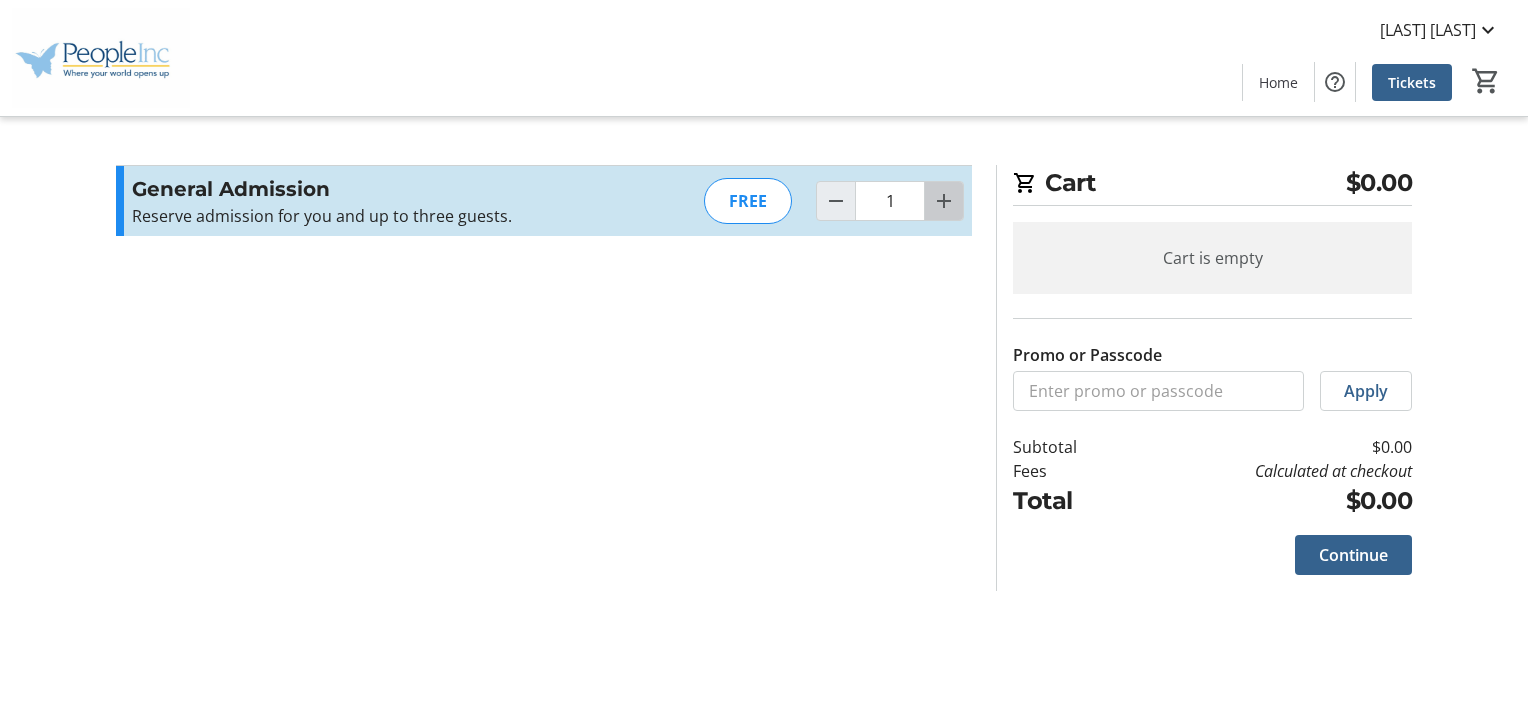 click 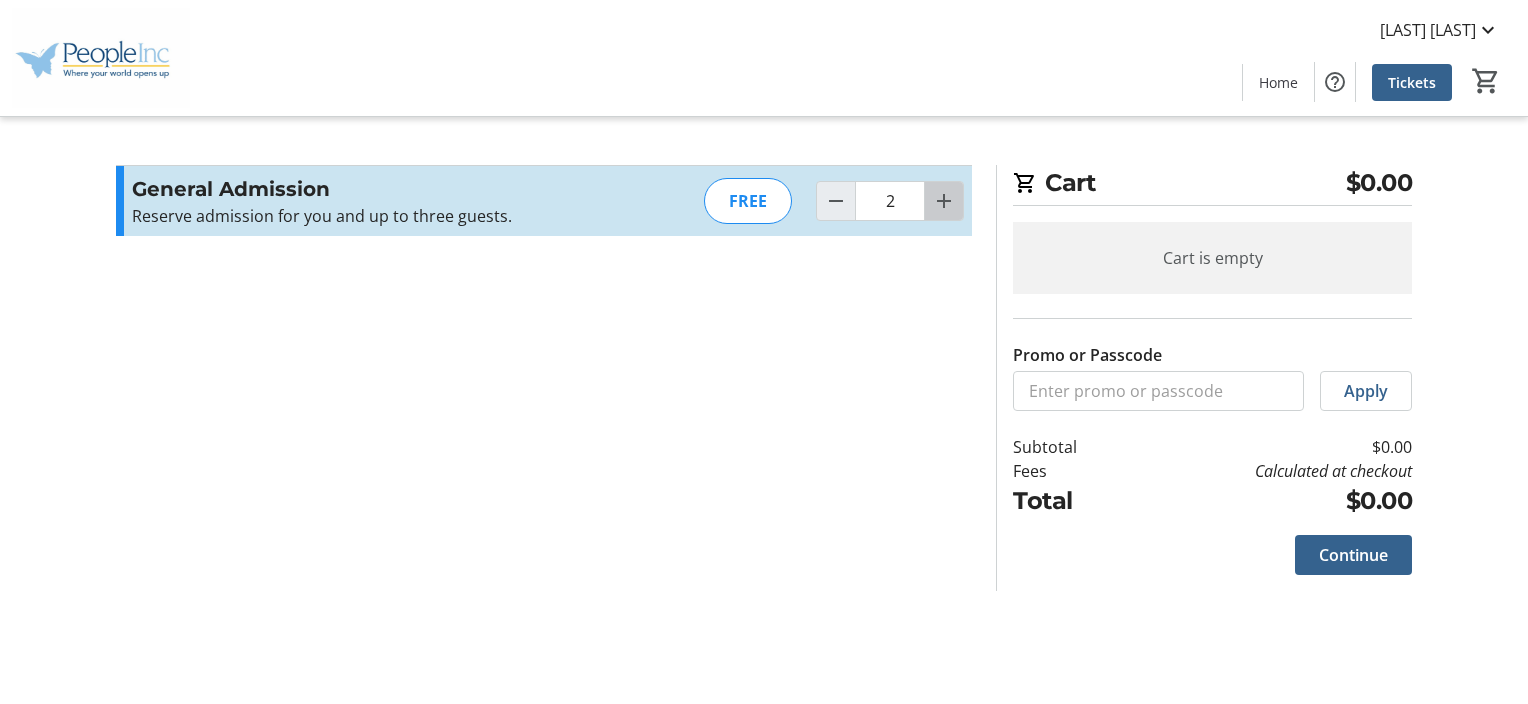 click 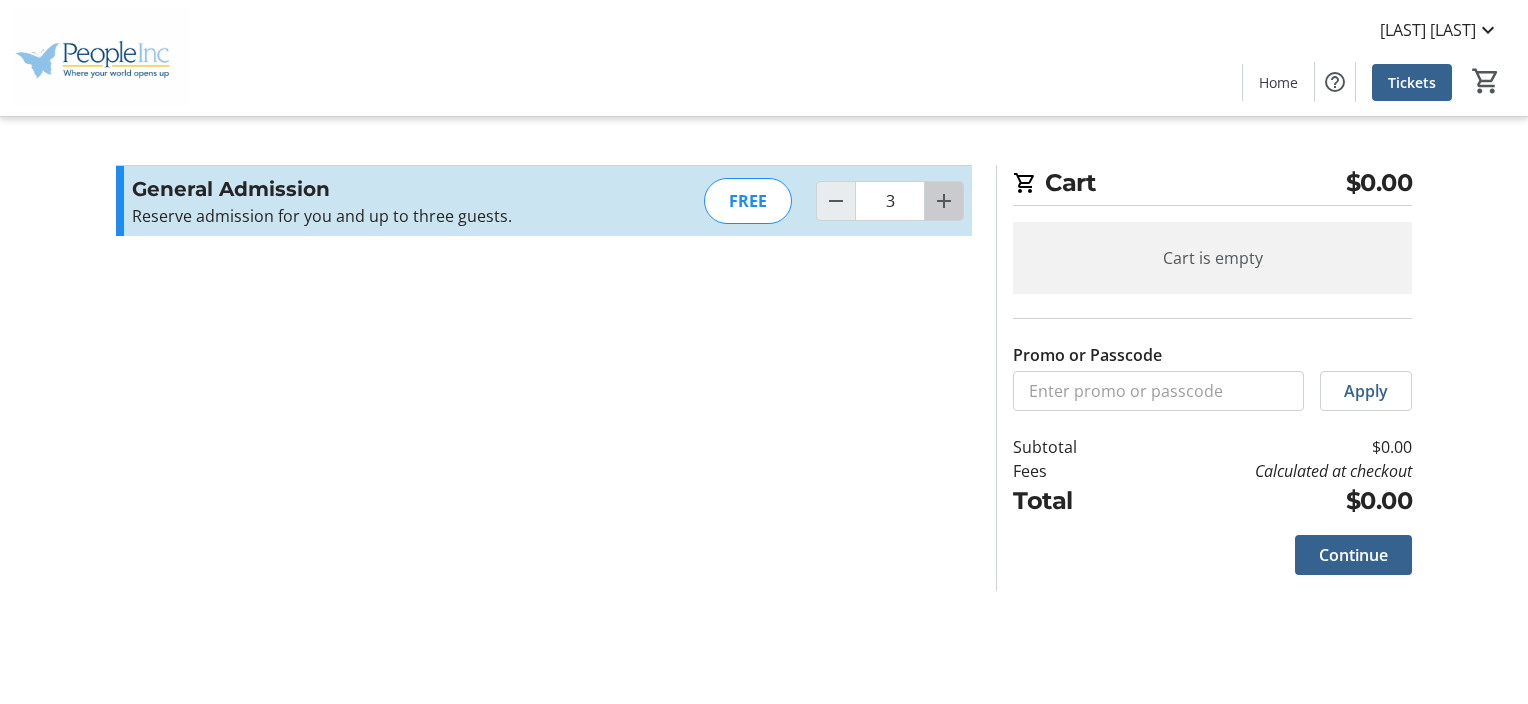 click 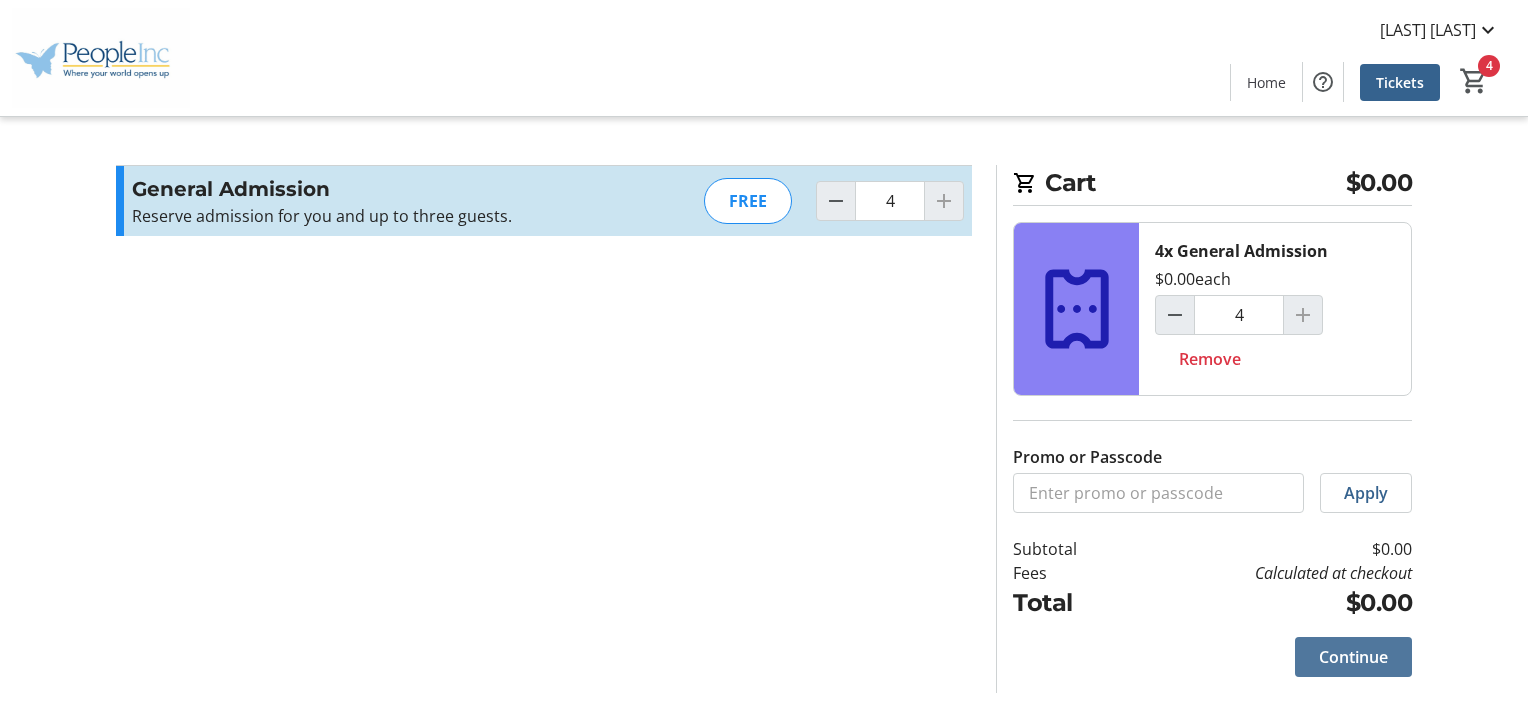 click 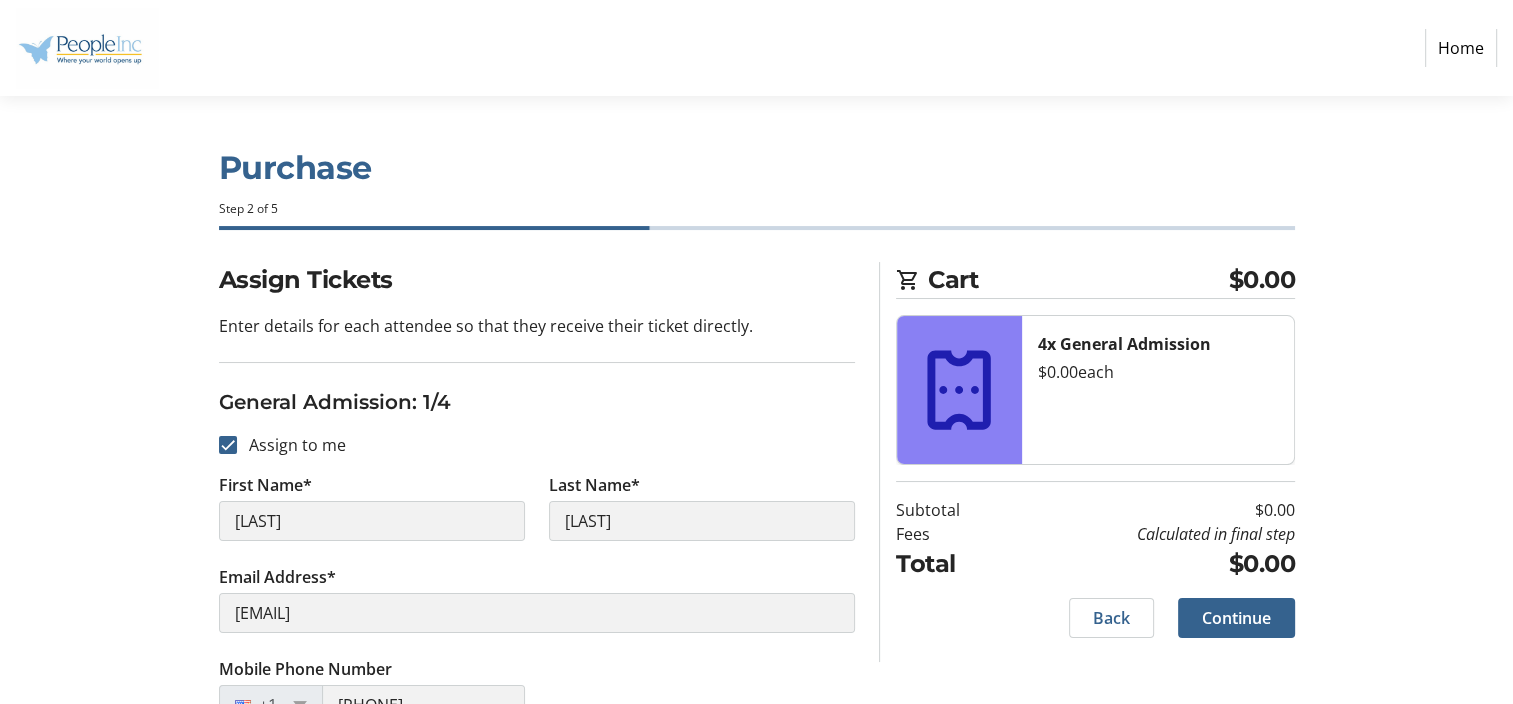 click on "Home  Purchase Step 2 of 5 Cart $0.00 4x General Admission  $0.00   each  Subtotal  $0.00  Fees  Calculated in final step  Total  $0.00   Close  Assign Tickets  Enter details for each attendee so that they receive their ticket directly.  General Admission: 1/4  Assign to me  First Name* Lamarr Last Name* McCutcheon Email Address* carvis234@gmail.com Mobile Phone Number +1 (716) 520-3862 Company General Admission: 2/4  Assign to me  First Name* Last Name* Email Address* Mobile Phone Number +1 Company General Admission: 3/4  Assign to me  First Name* Last Name* Email Address* Mobile Phone Number +1 Company General Admission: 4/4  Assign to me  First Name* Last Name* Email Address* Mobile Phone Number +1 Company Cart $0.00 4x General Admission  $0.00   each  Subtotal  $0.00  Fees  Calculated in final step  Total  $0.00   Back   Continue   Back   Continue" at bounding box center [756, 1139] 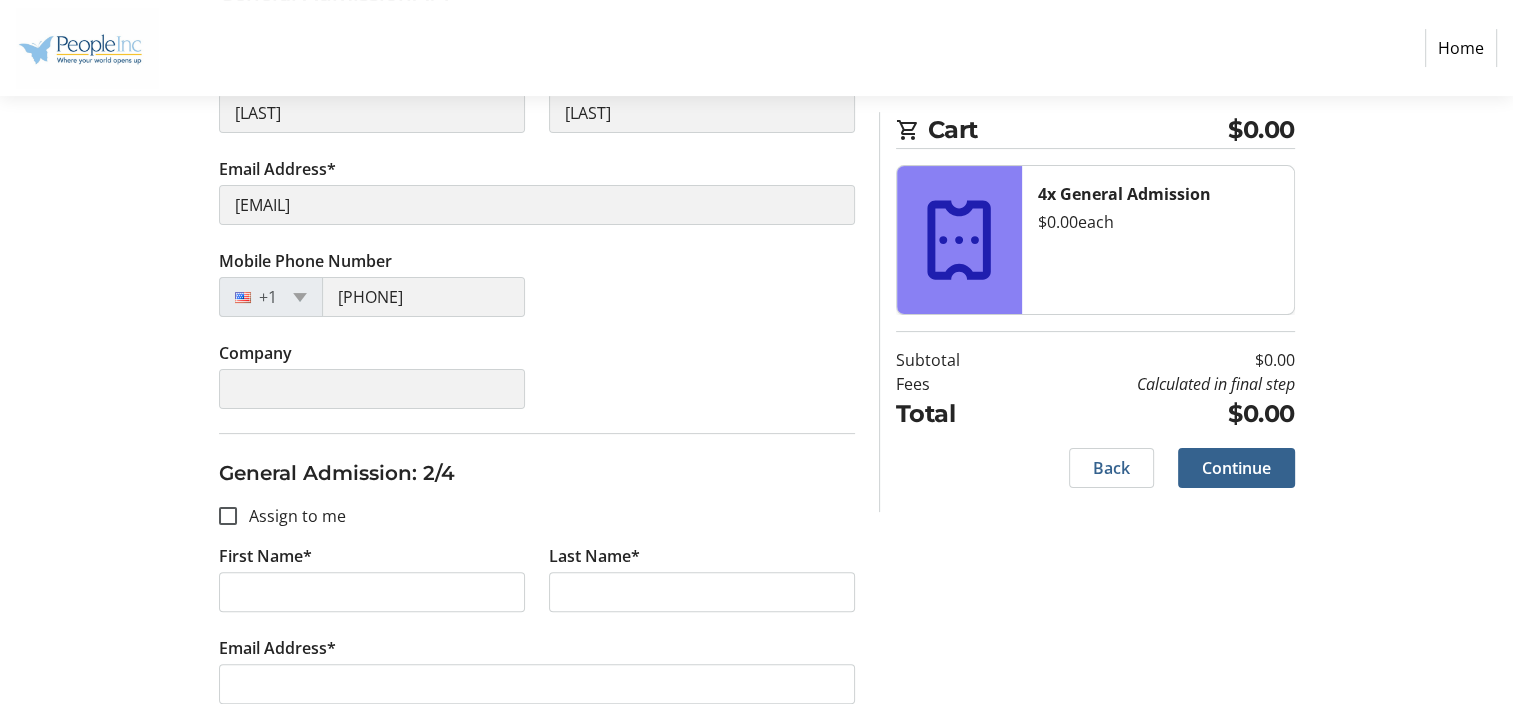 scroll, scrollTop: 402, scrollLeft: 0, axis: vertical 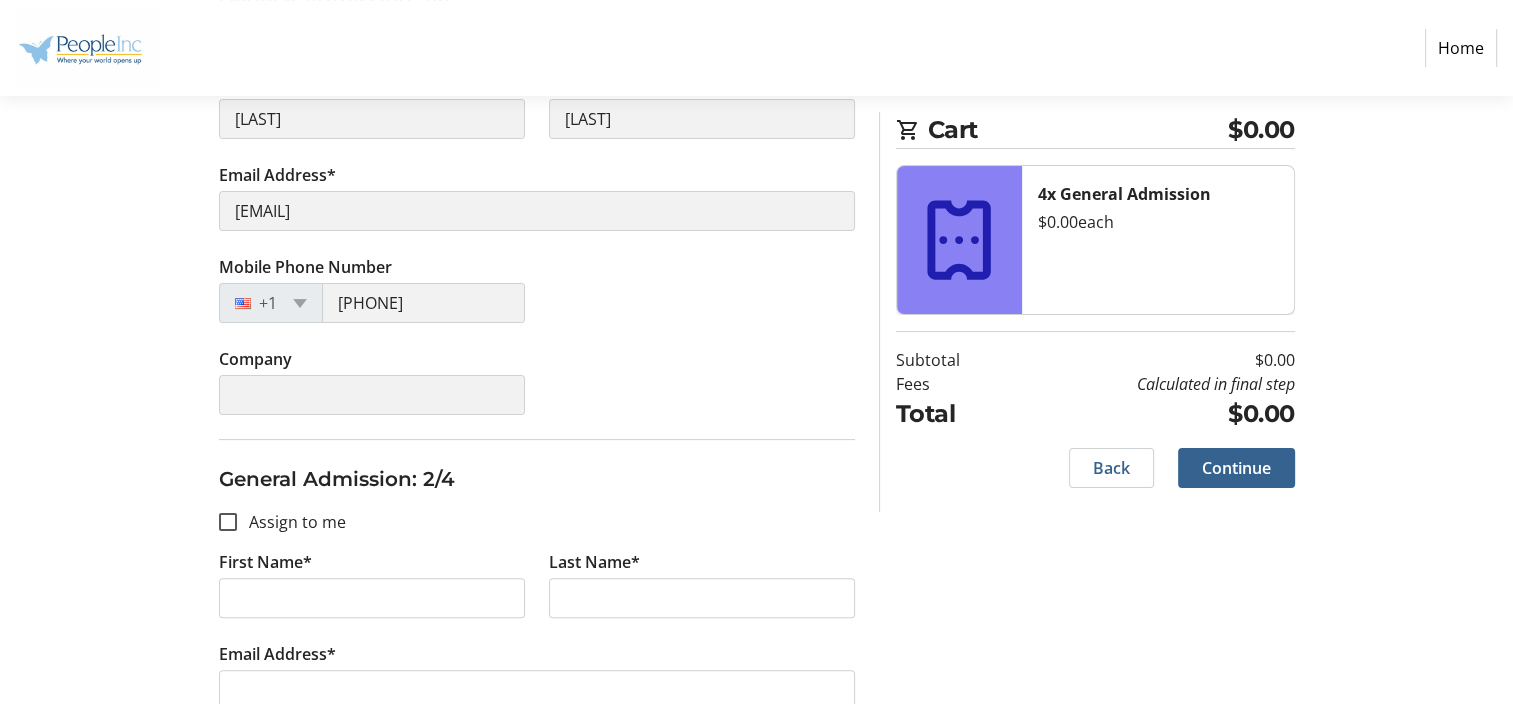 drag, startPoint x: 225, startPoint y: 529, endPoint x: 712, endPoint y: 380, distance: 509.2838 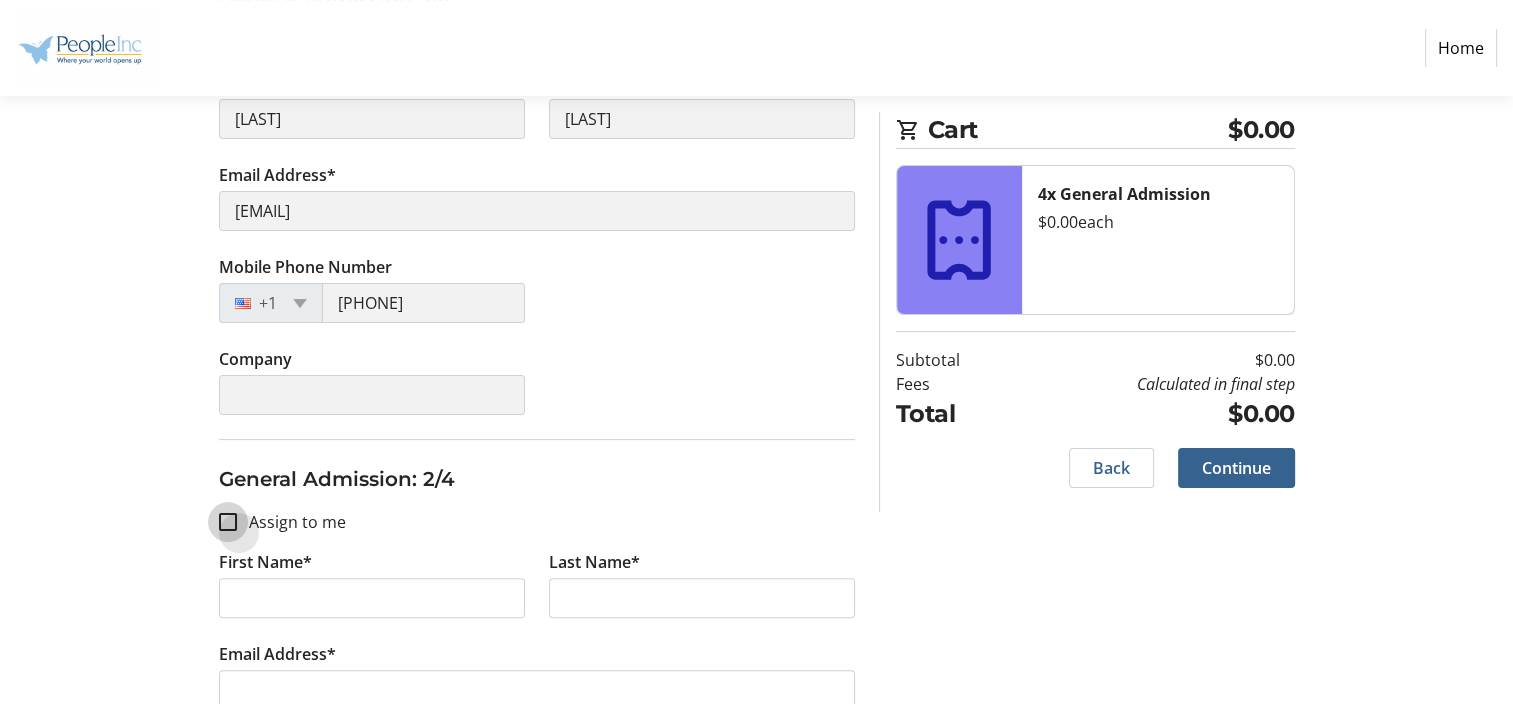click on "Assign to me" at bounding box center [228, 522] 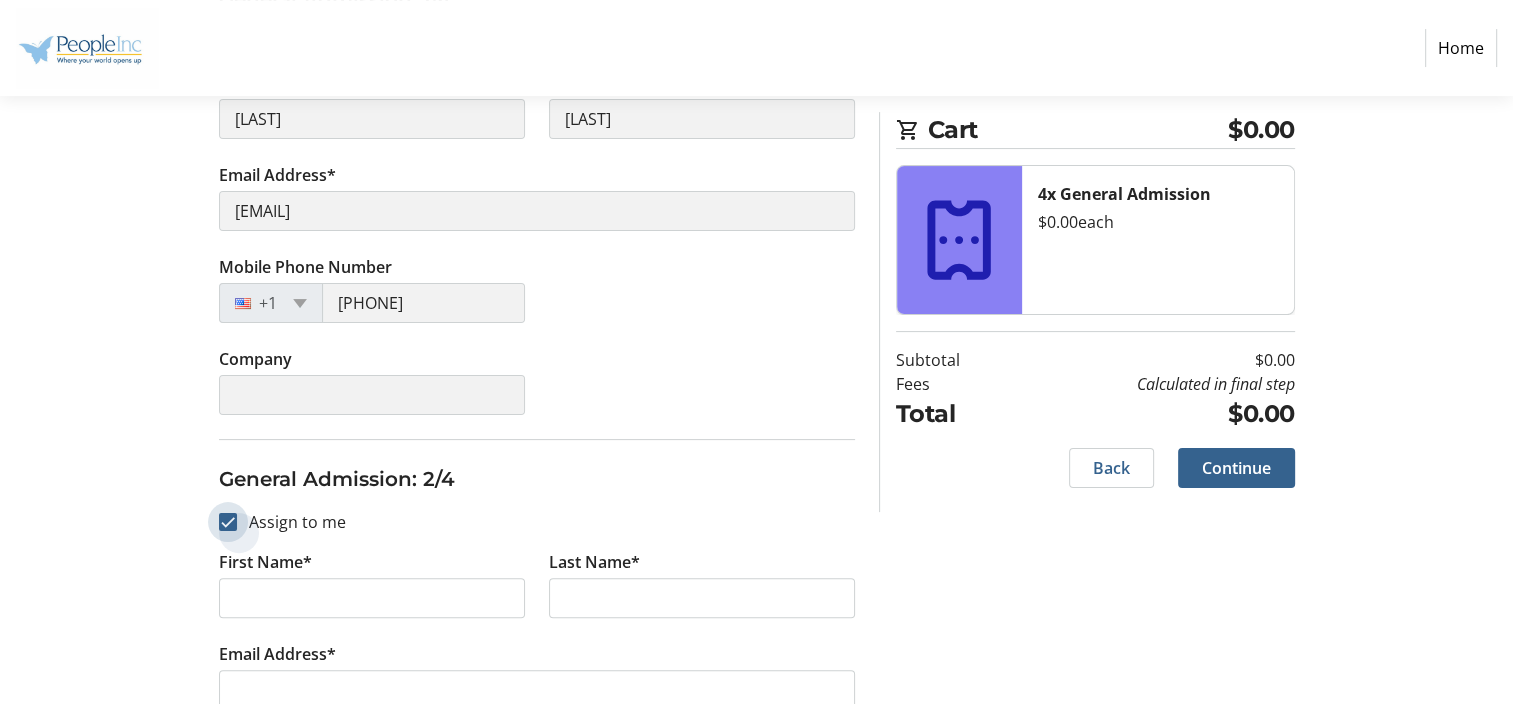 checkbox on "true" 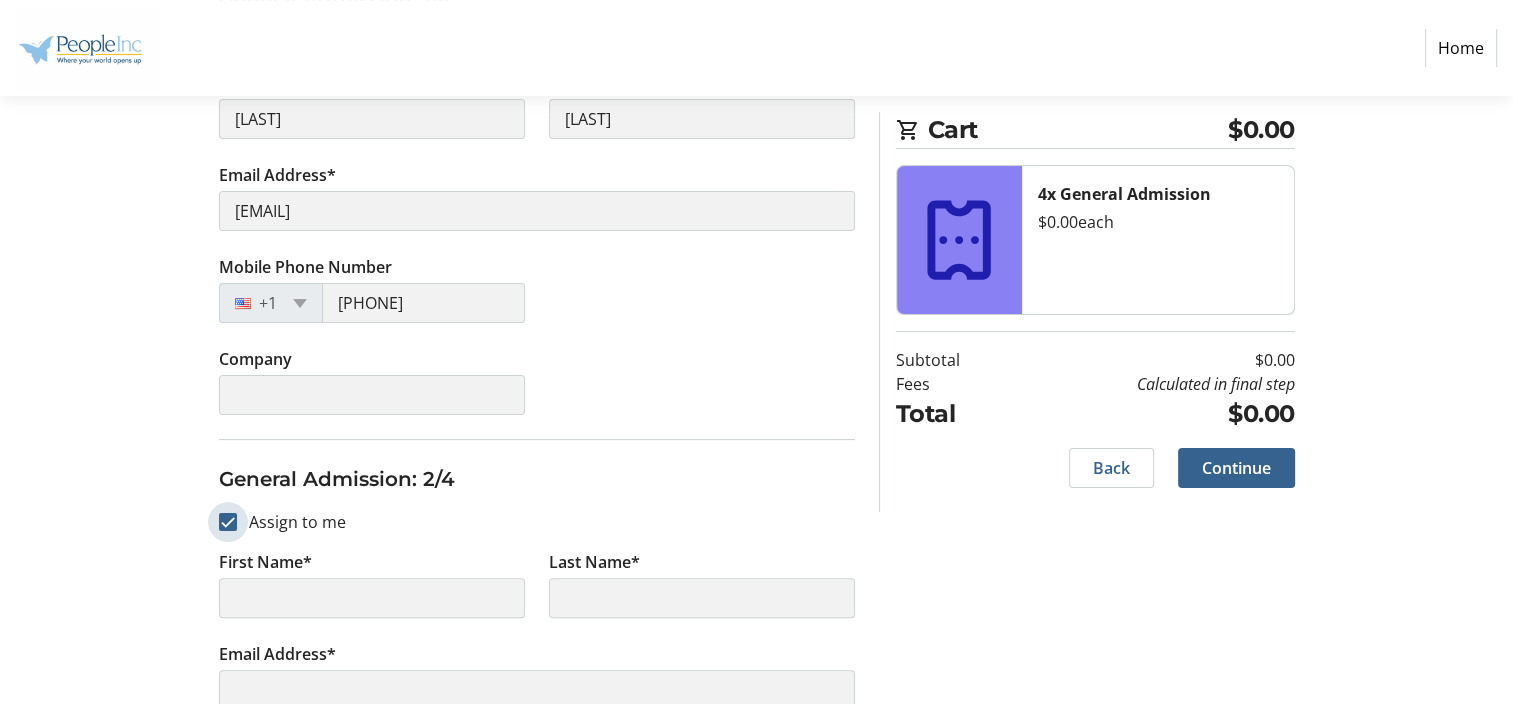 type on "[NAME]" 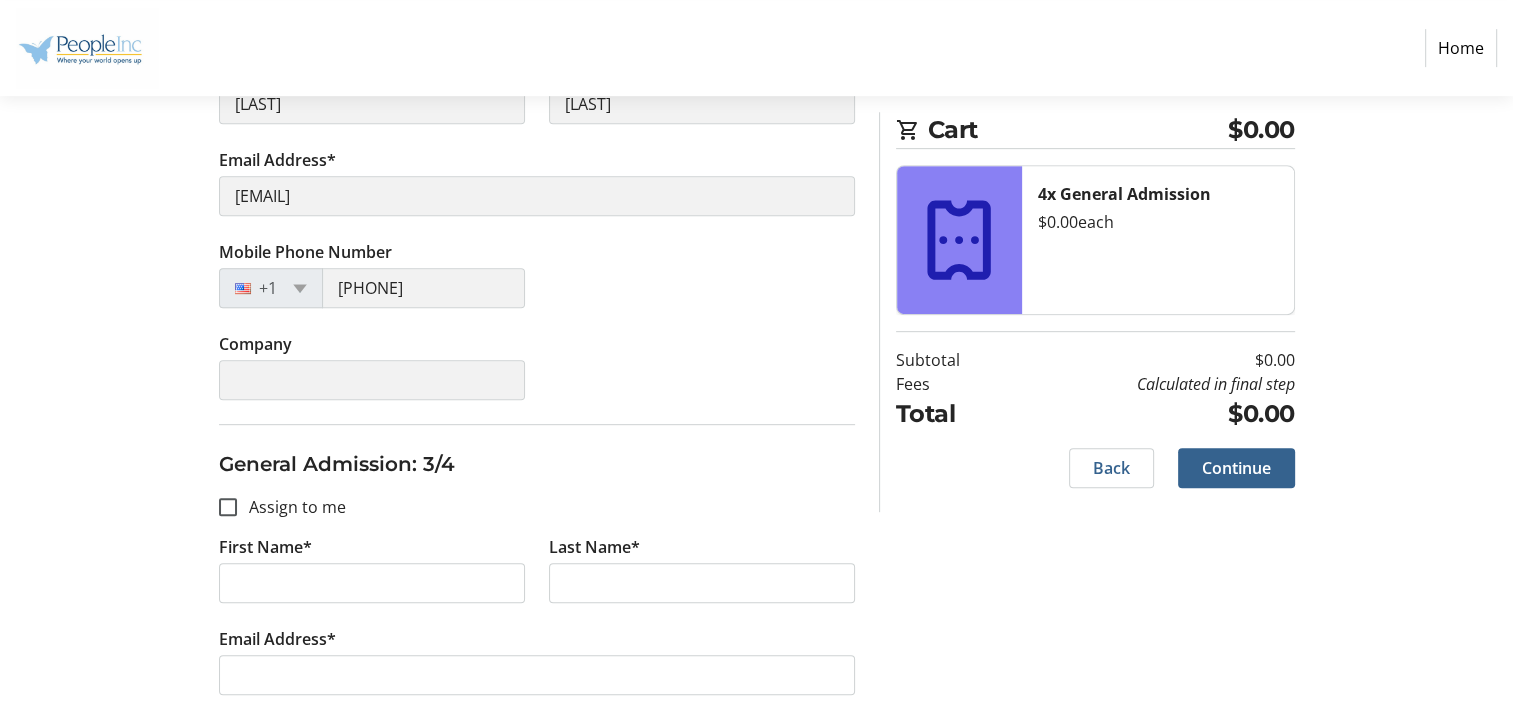 scroll, scrollTop: 968, scrollLeft: 0, axis: vertical 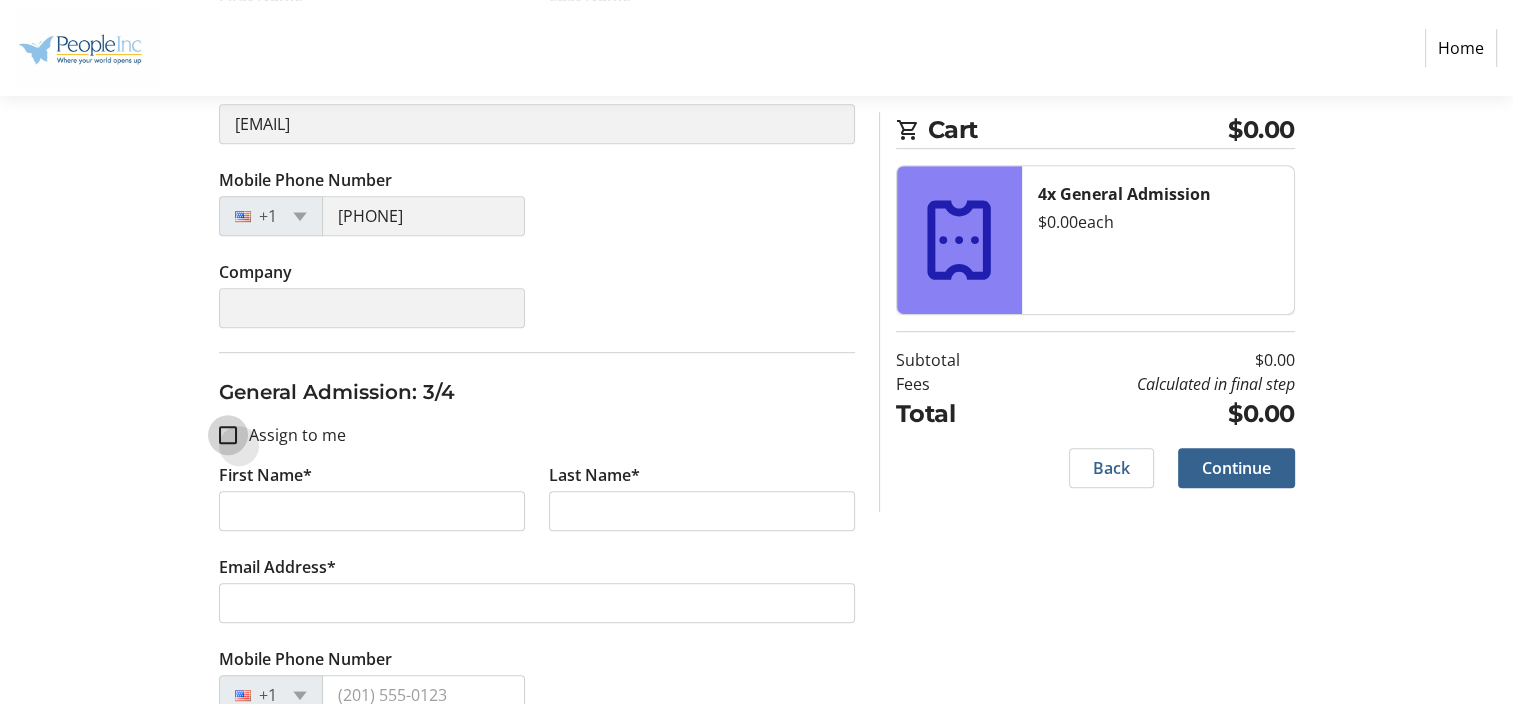 click on "Assign to me" at bounding box center [228, 435] 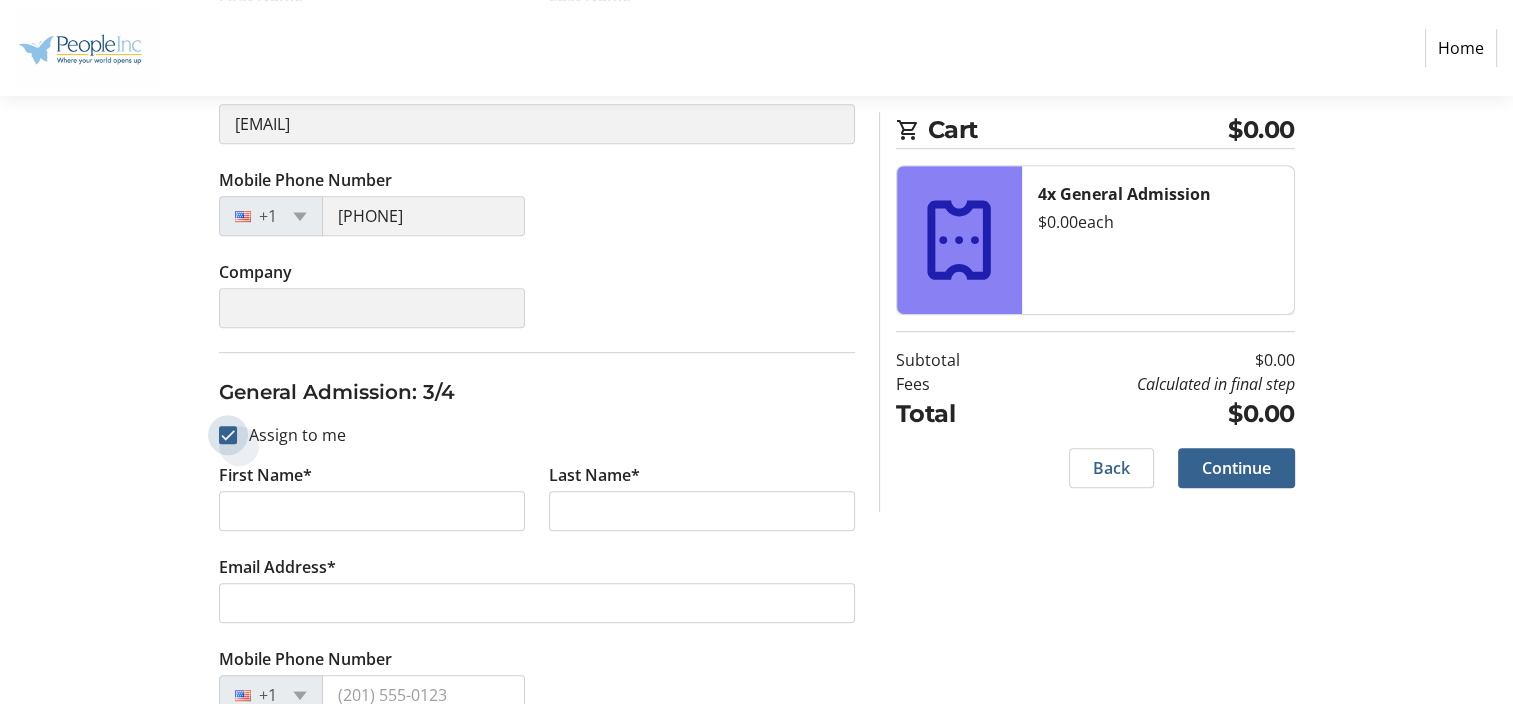 checkbox on "true" 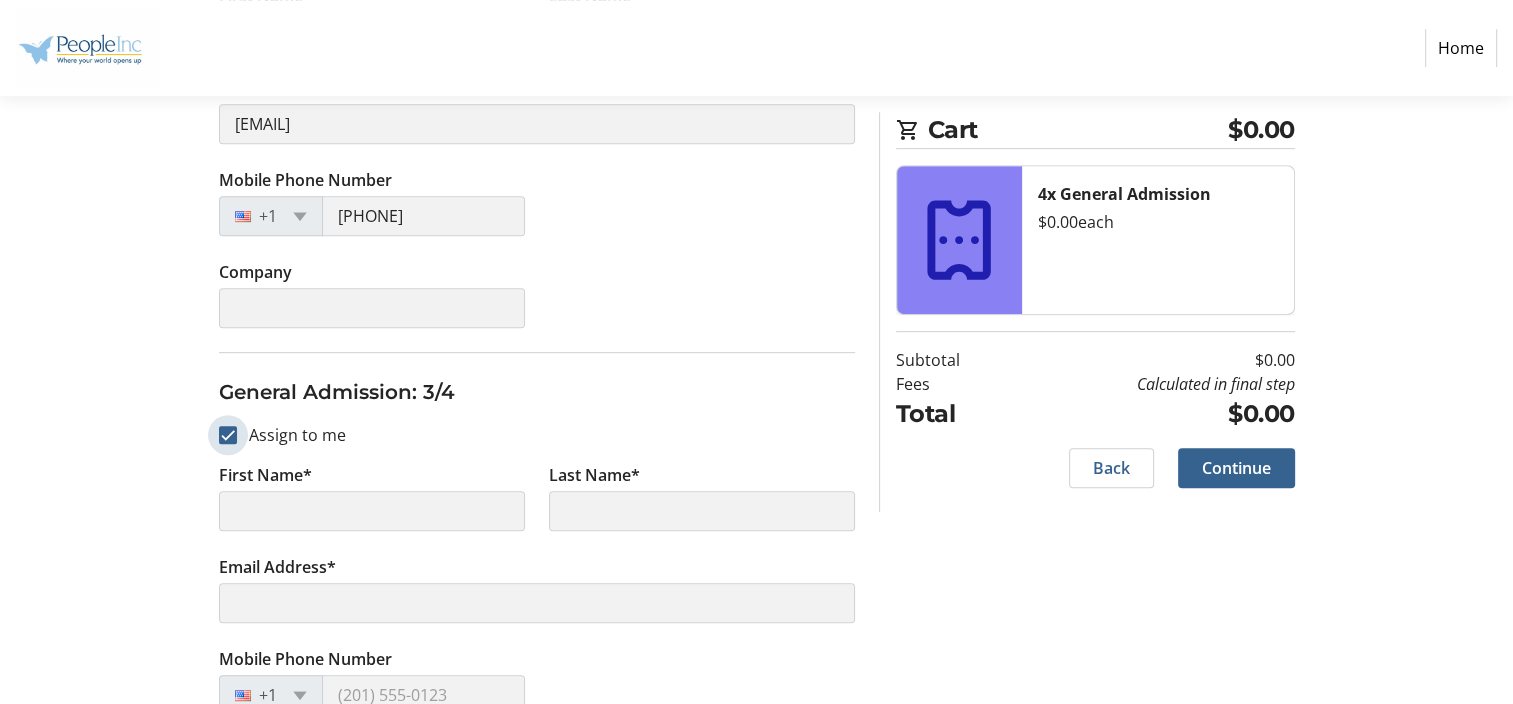 type on "[NAME]" 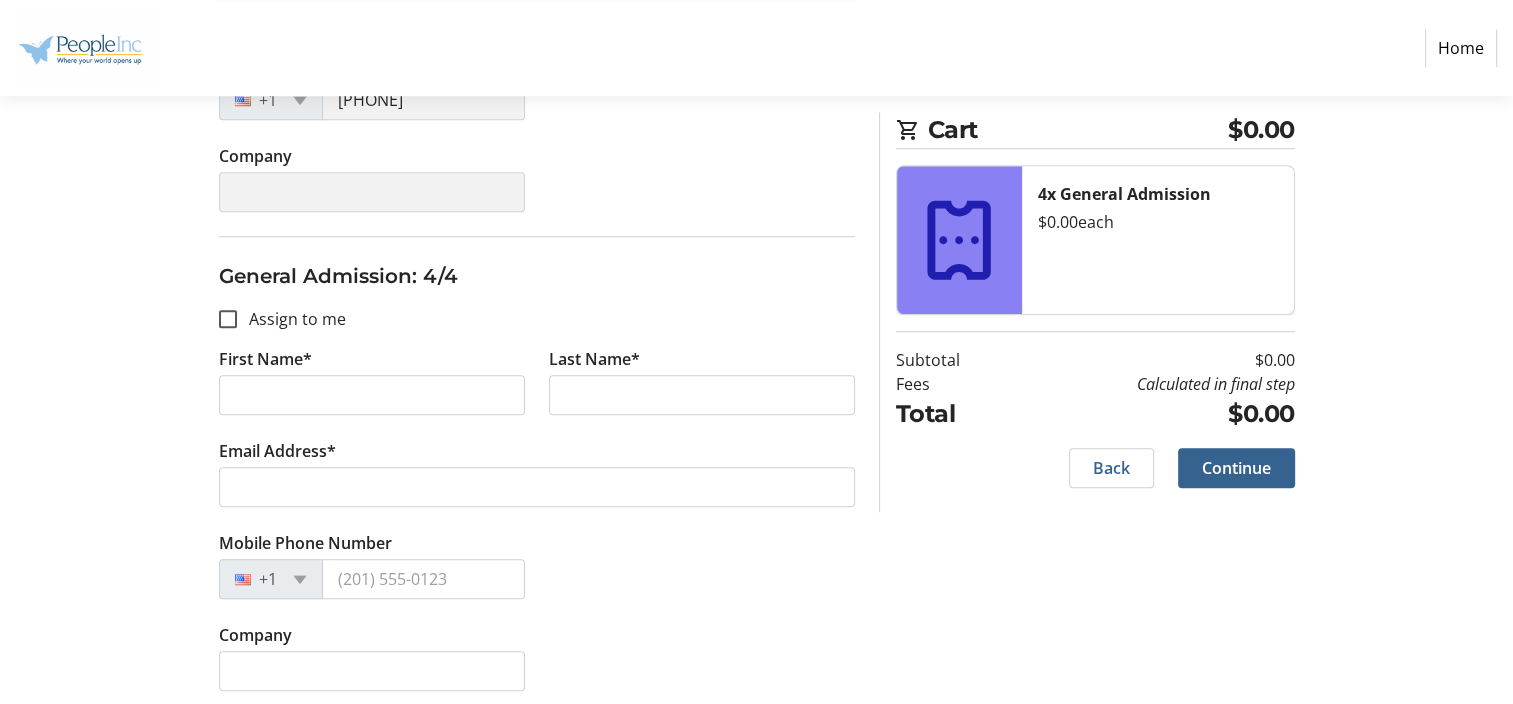 scroll, scrollTop: 1568, scrollLeft: 0, axis: vertical 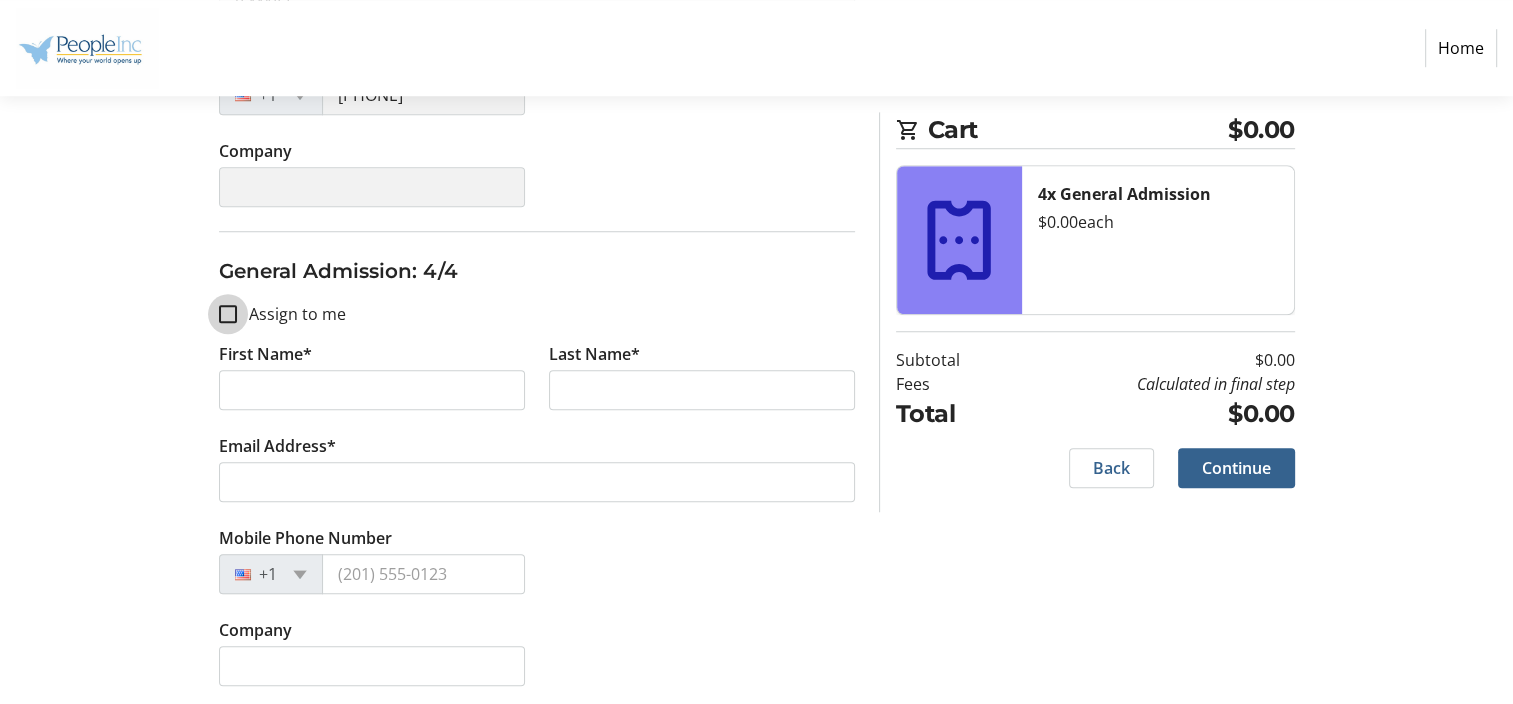 click on "Assign to me" at bounding box center [228, 314] 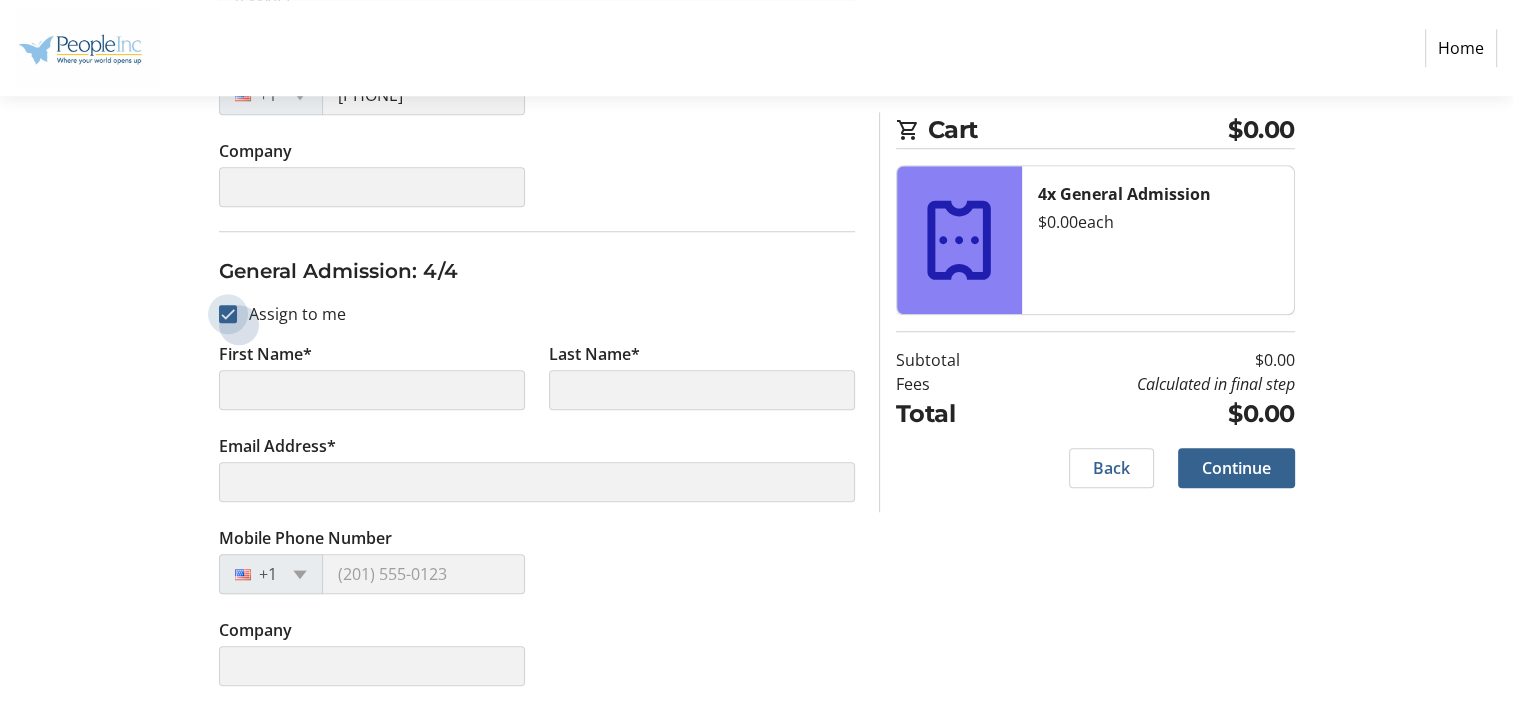 click on "Assign to me" at bounding box center (228, 314) 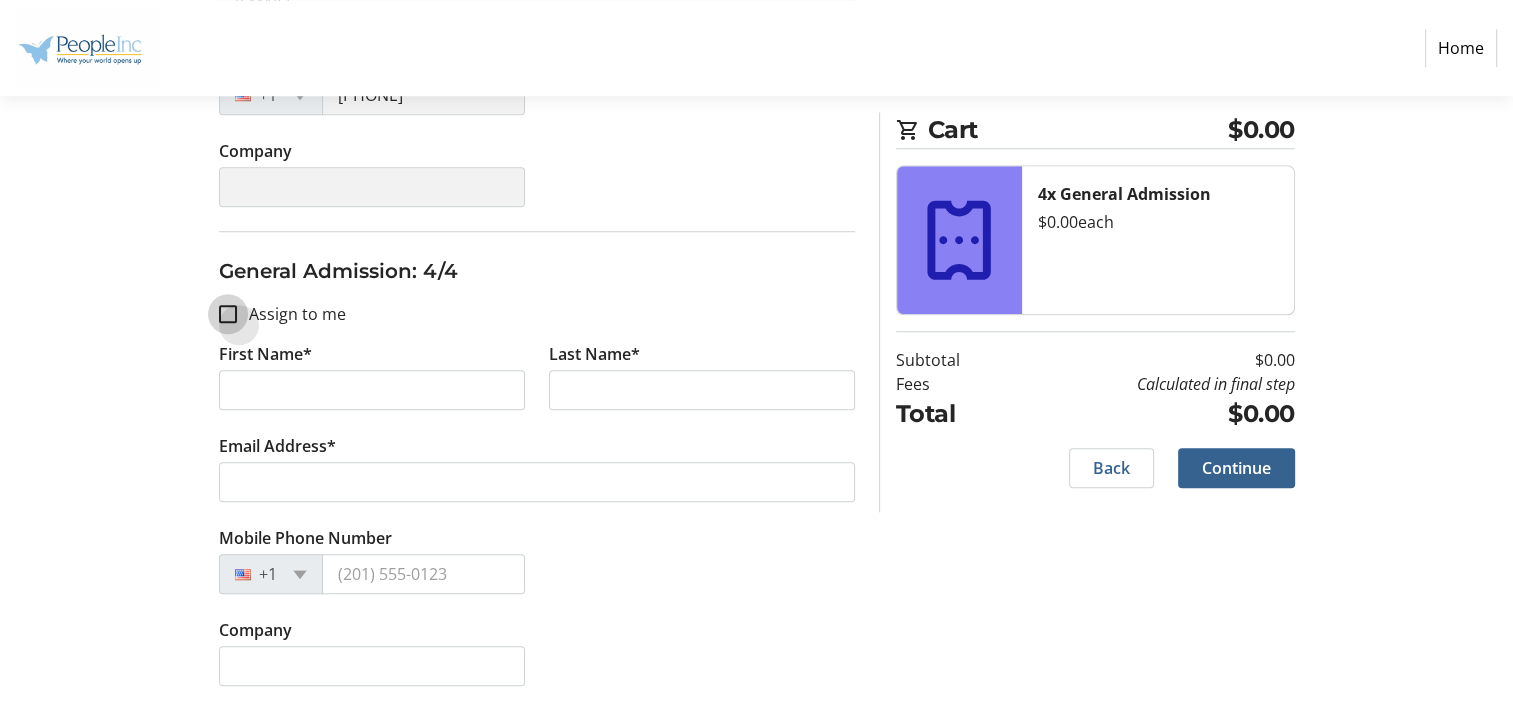 click on "Assign to me" at bounding box center (228, 314) 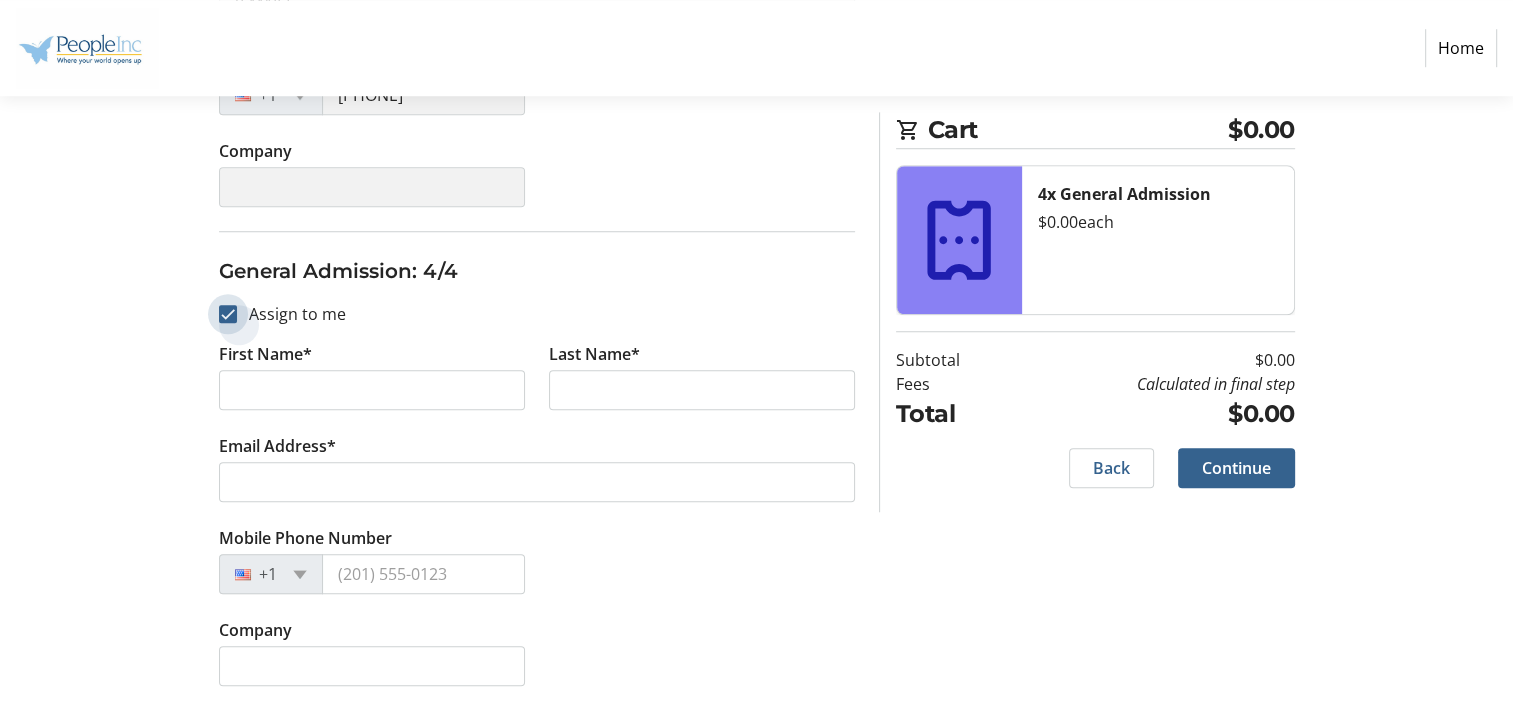 checkbox on "true" 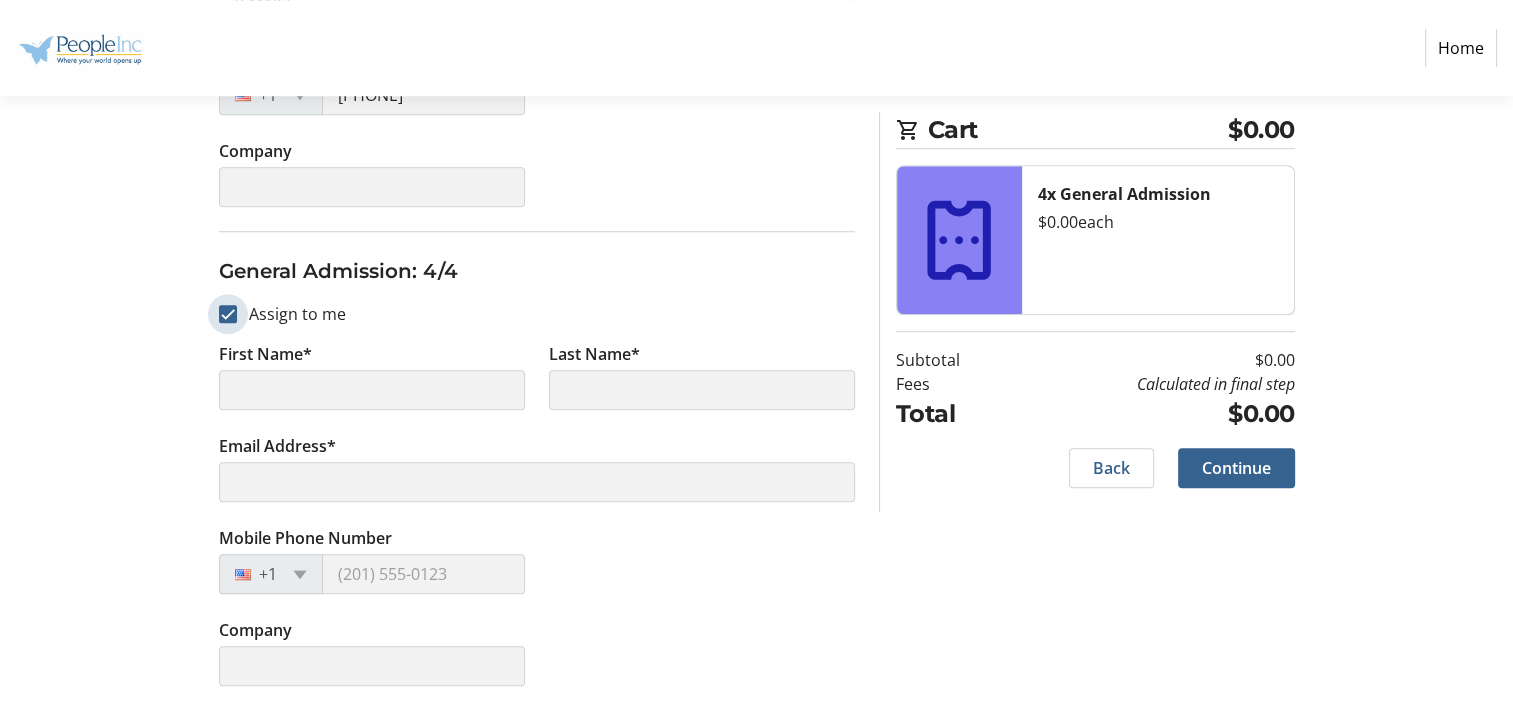 type on "[NAME]" 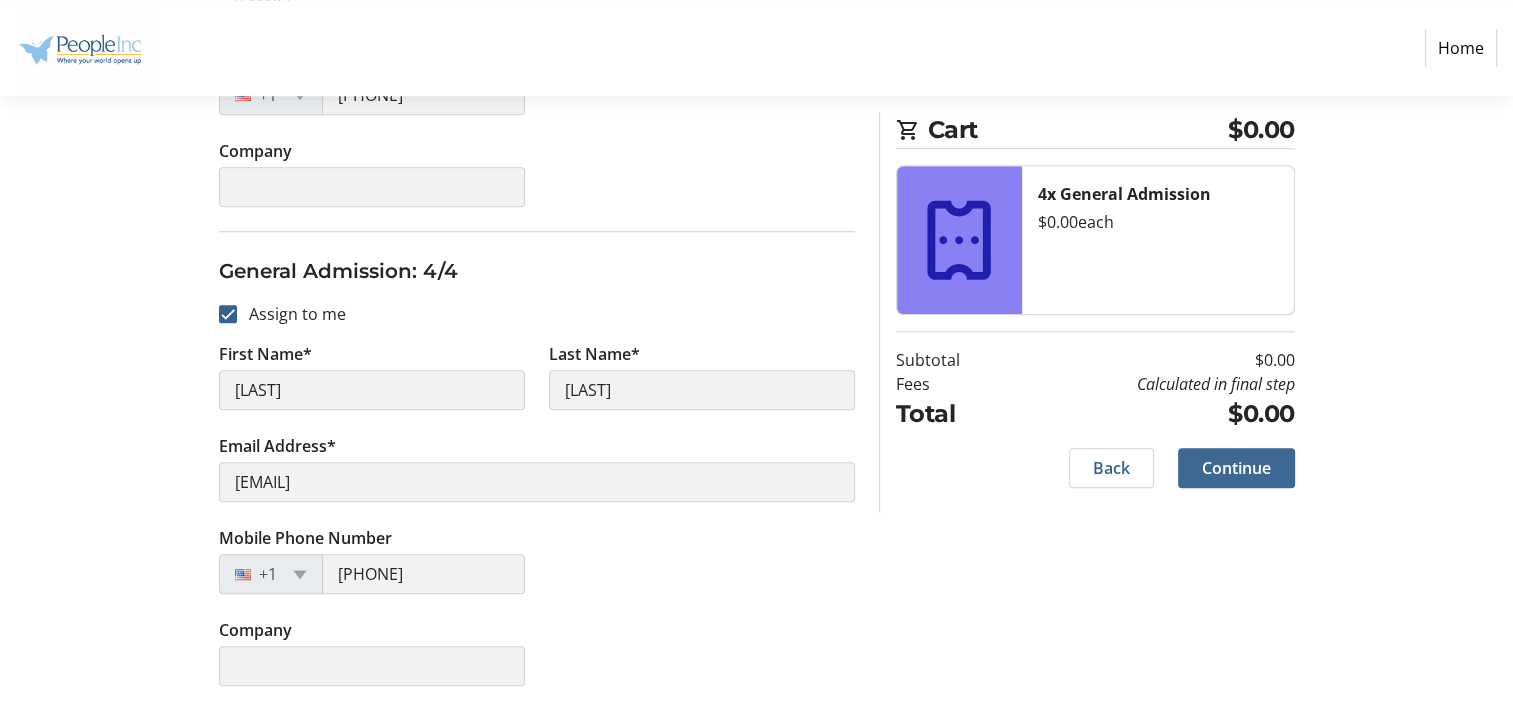 click 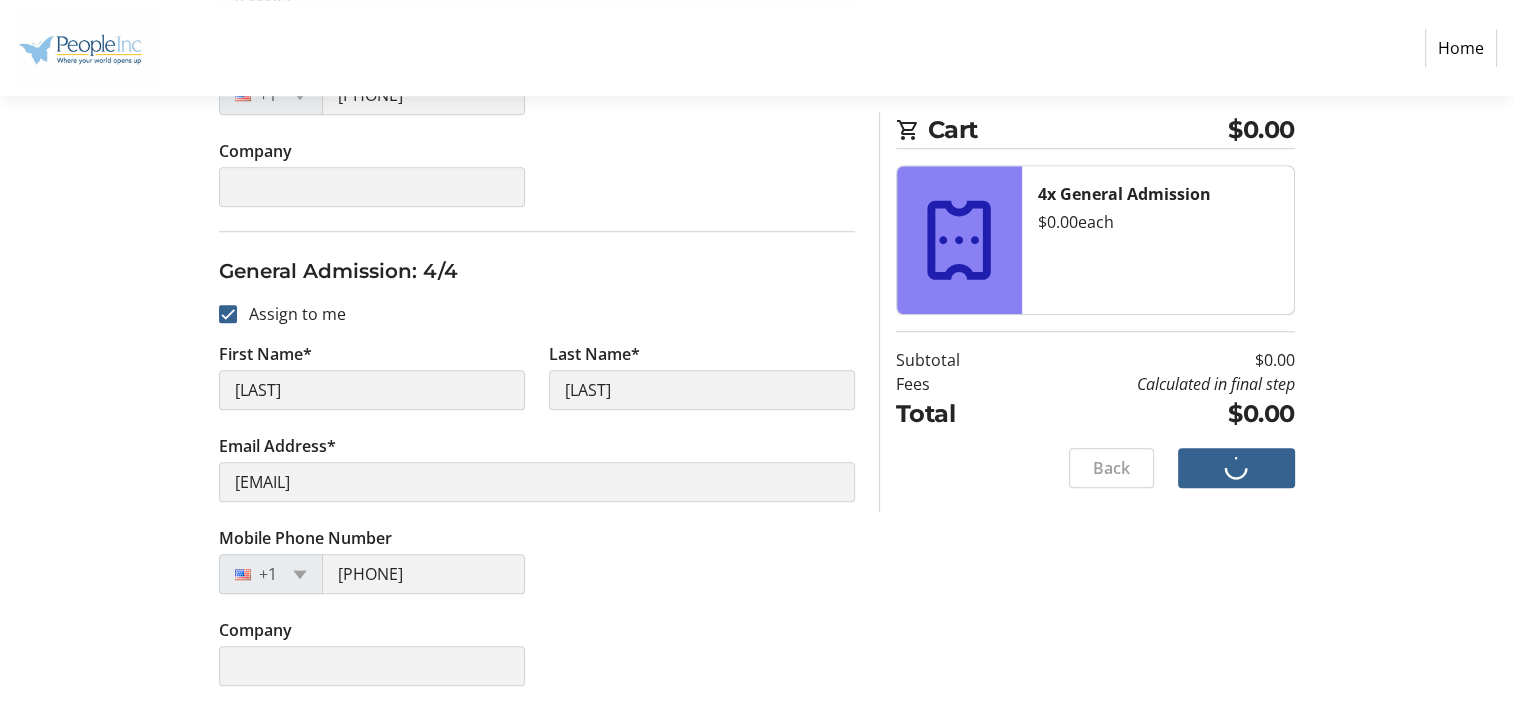 scroll, scrollTop: 9, scrollLeft: 0, axis: vertical 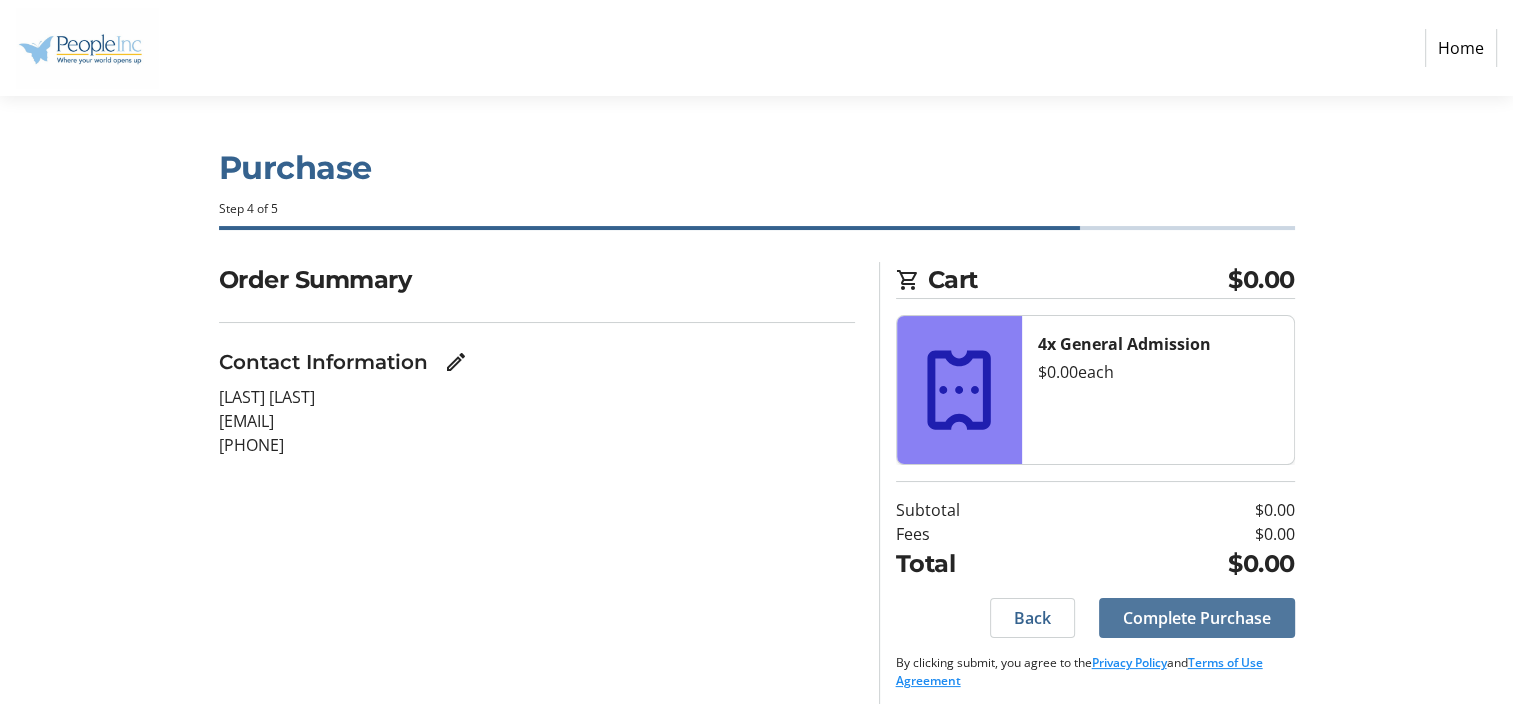 click on "Complete Purchase" 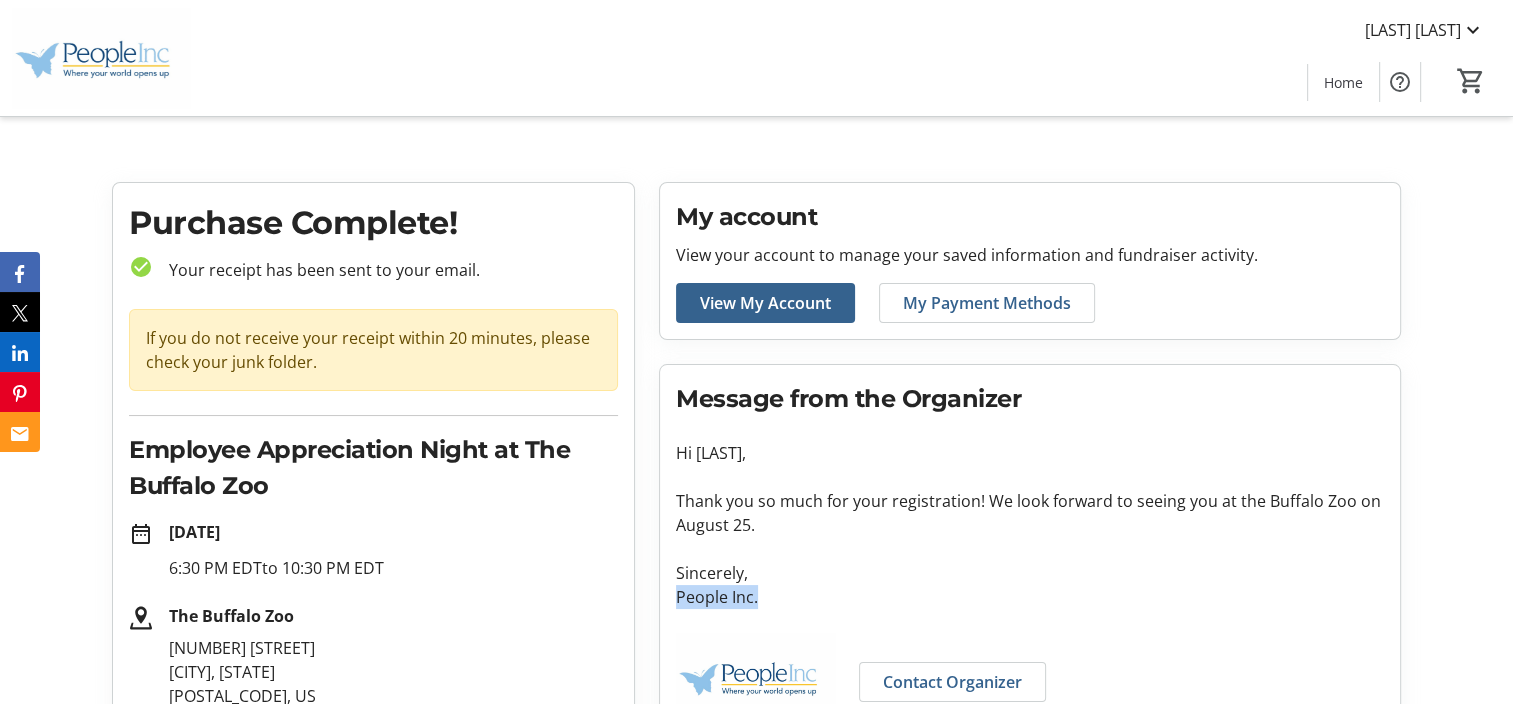 drag, startPoint x: 1200, startPoint y: 596, endPoint x: 1211, endPoint y: 560, distance: 37.64306 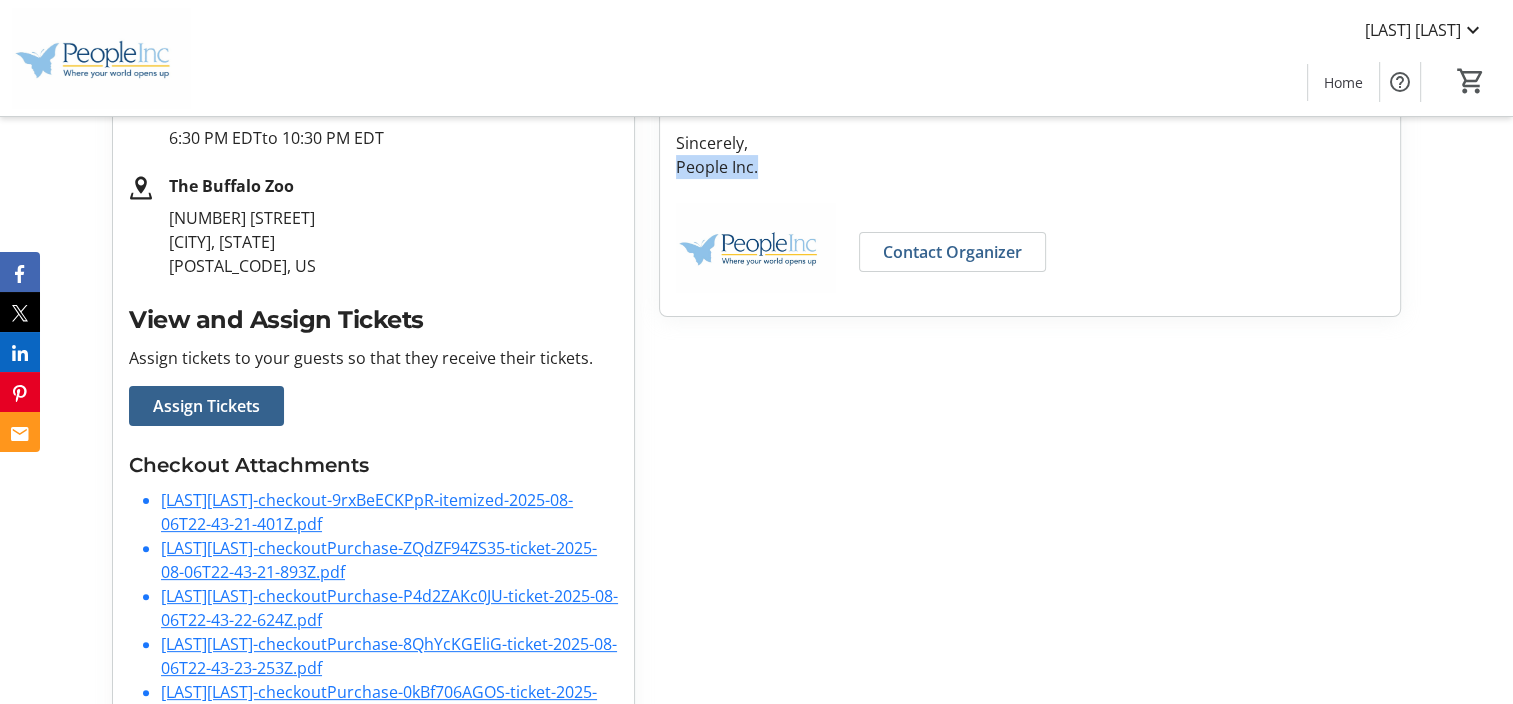 scroll, scrollTop: 502, scrollLeft: 0, axis: vertical 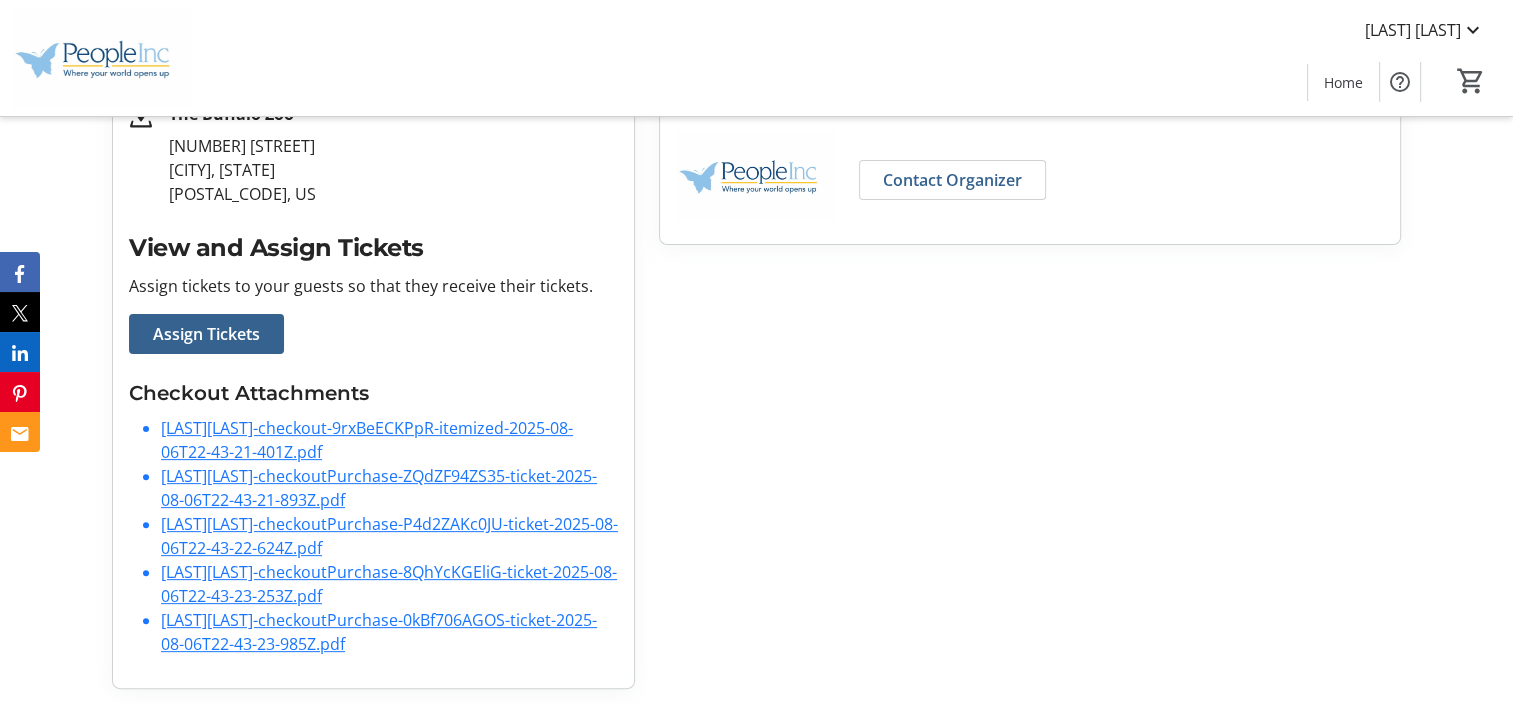 click on "LamarrMcCutcheon-checkout-9rxBeECKPpR-itemized-2025-08-06T22-43-21-401Z.pdf" 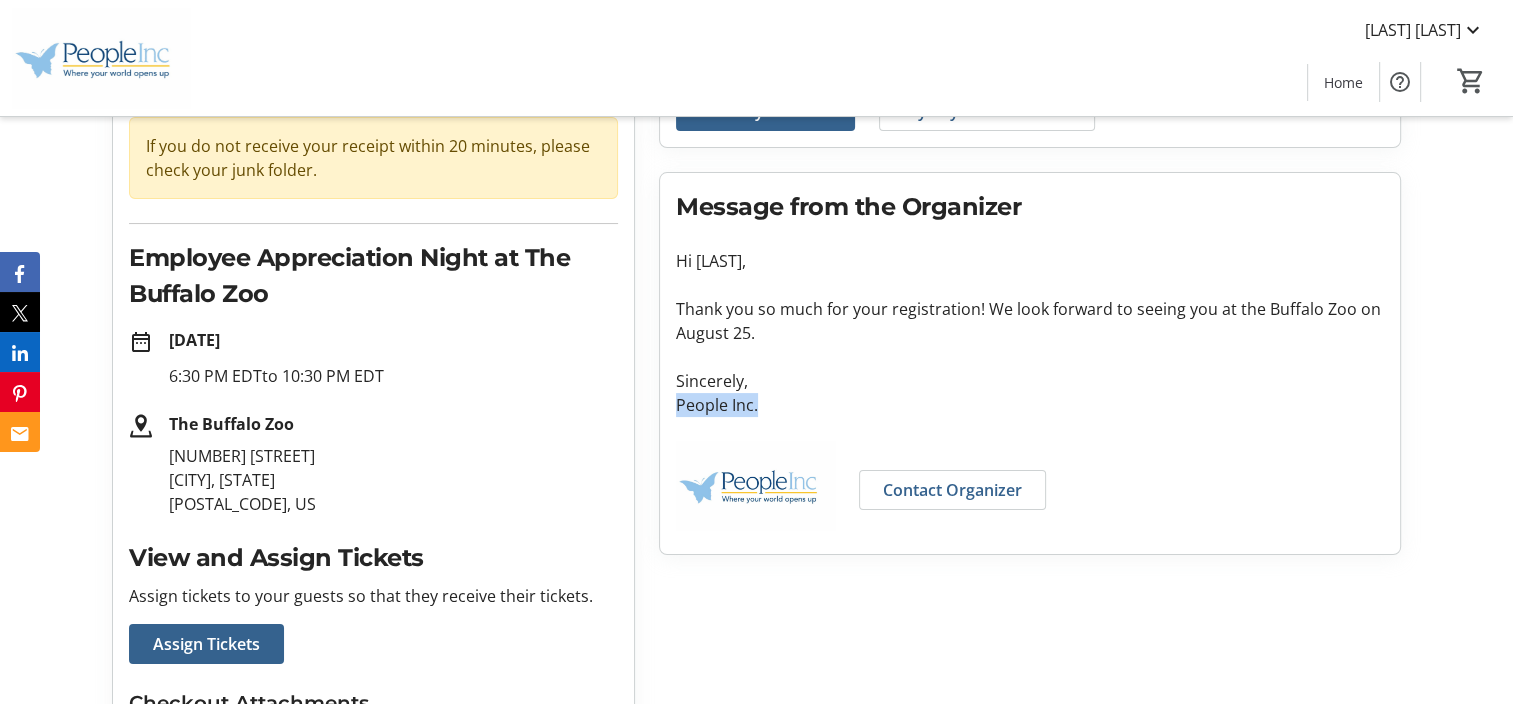 scroll, scrollTop: 200, scrollLeft: 0, axis: vertical 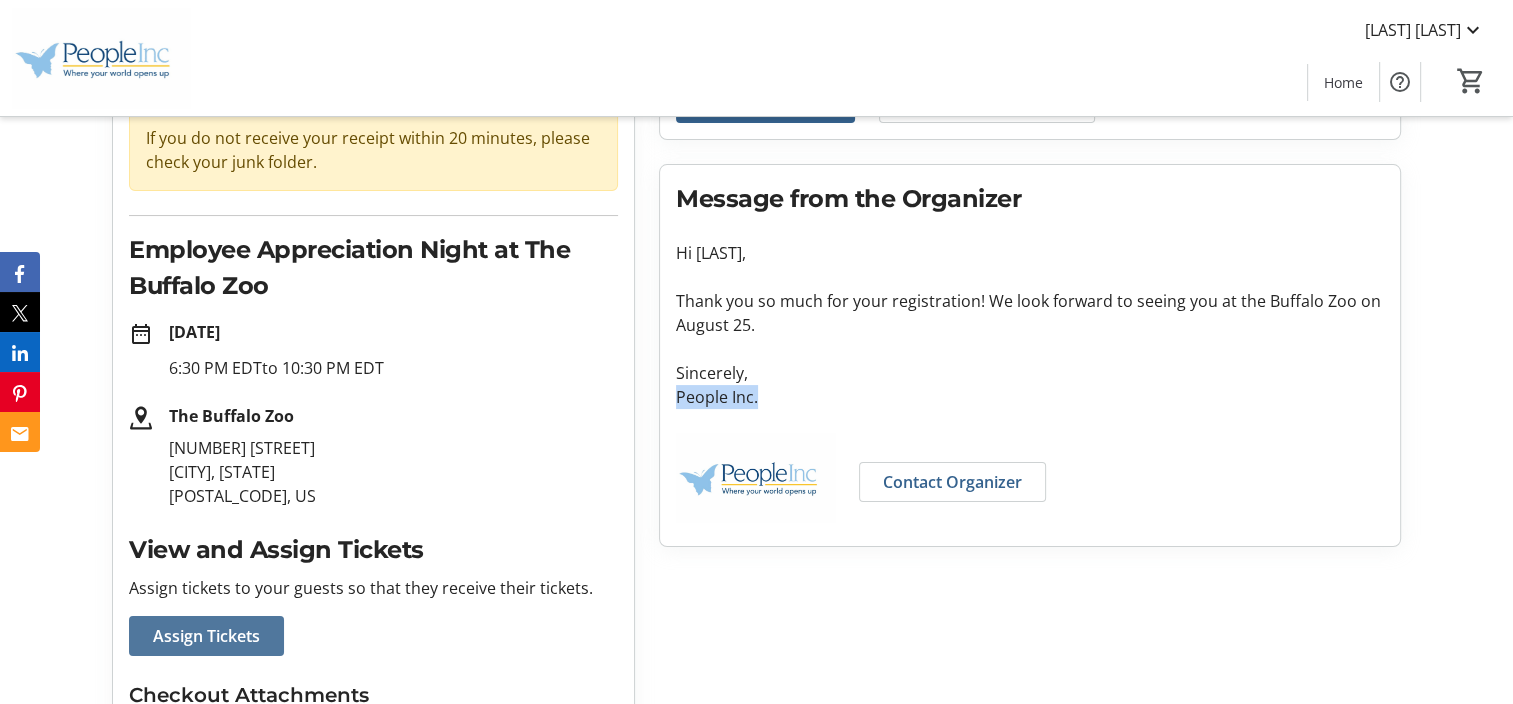 click on "Assign Tickets" 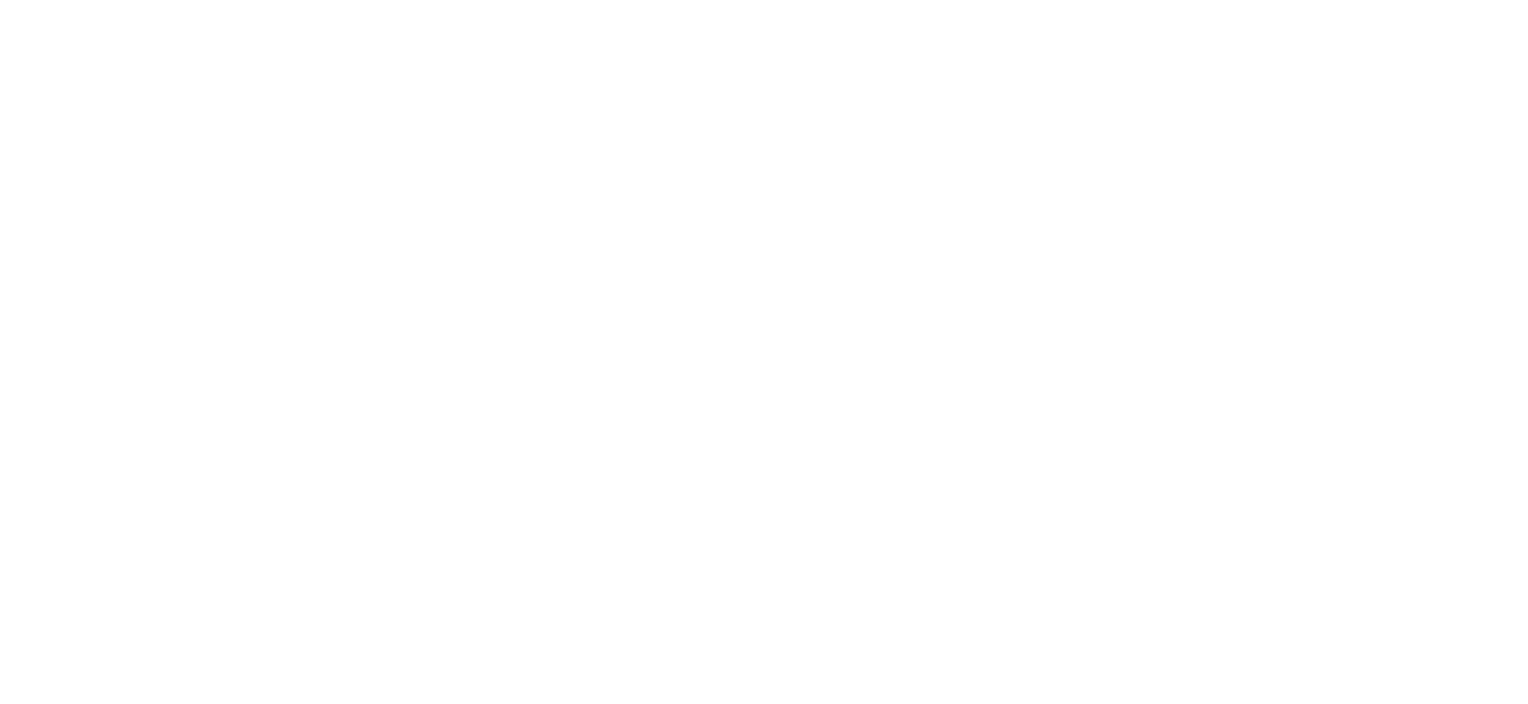 scroll, scrollTop: 0, scrollLeft: 0, axis: both 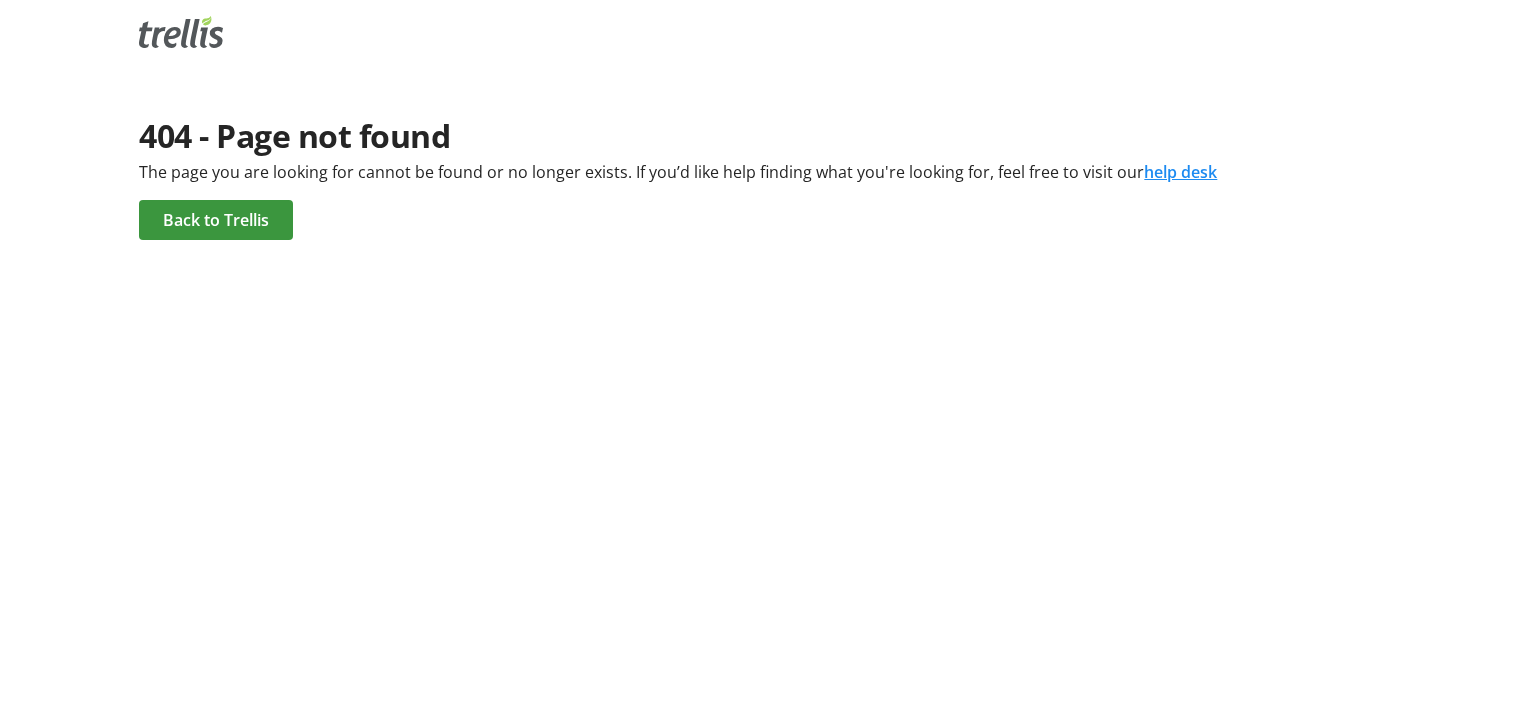 click on "404 - Page not found  The page you are looking for cannot be found or no longer exists. If you’d like help finding what you're looking for, feel free to visit our  help desk  Back to Trellis" at bounding box center [764, 136] 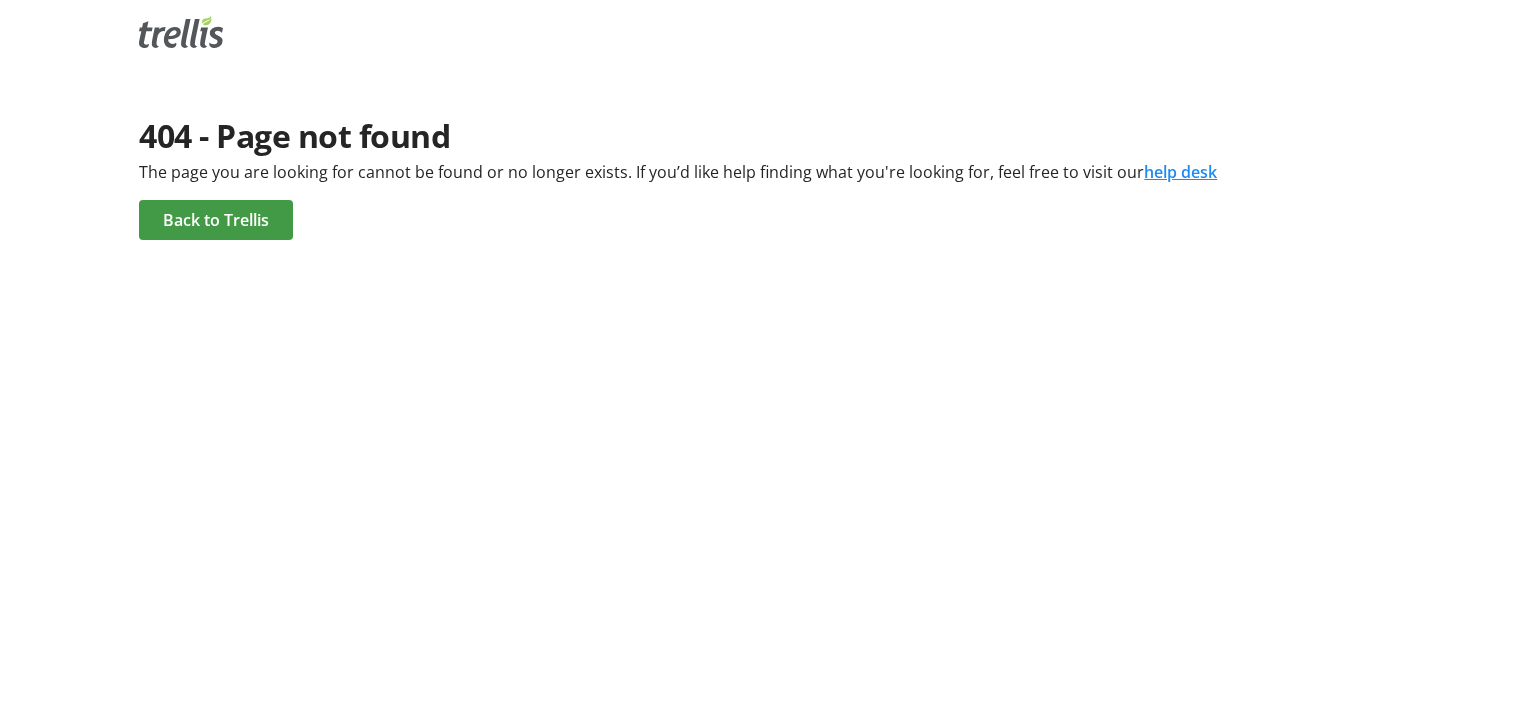 click on "Back to Trellis" 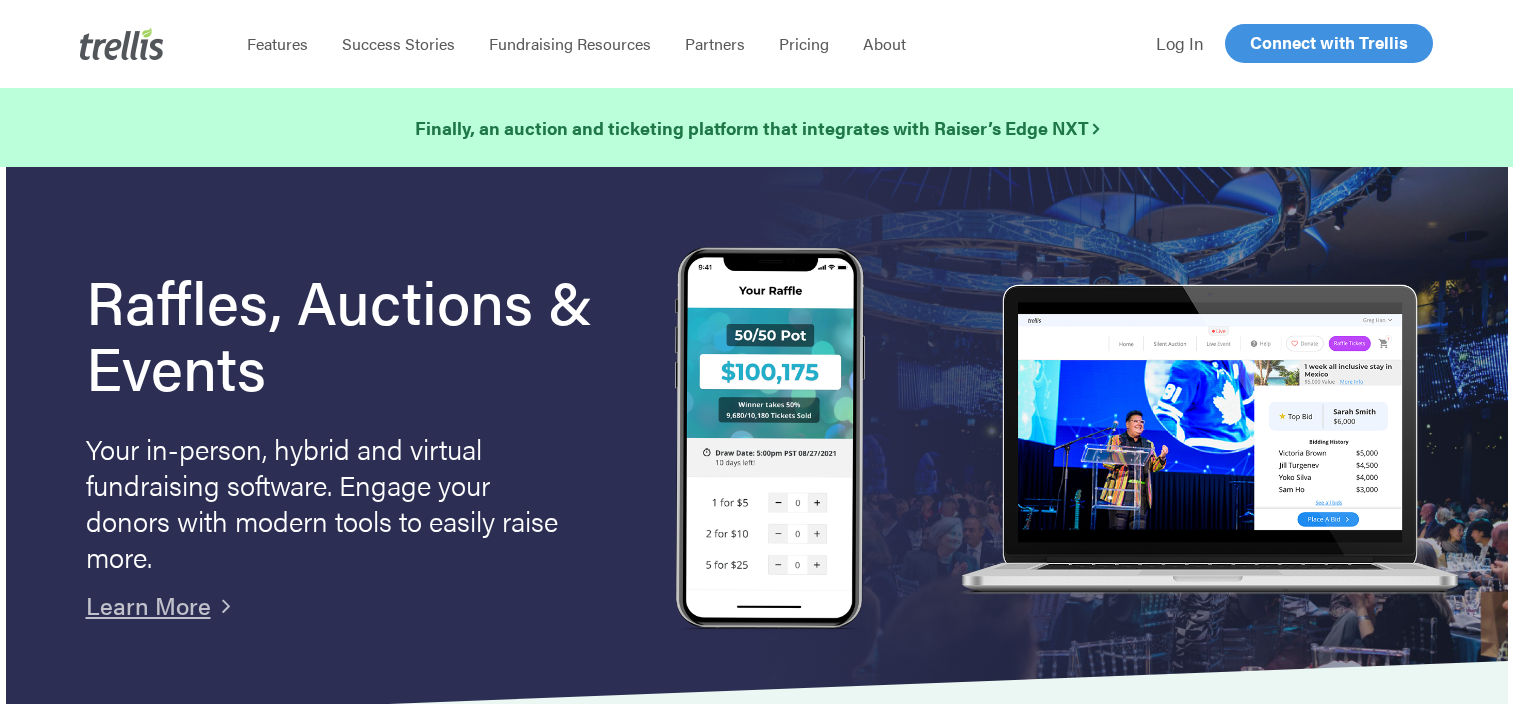 scroll, scrollTop: 0, scrollLeft: 0, axis: both 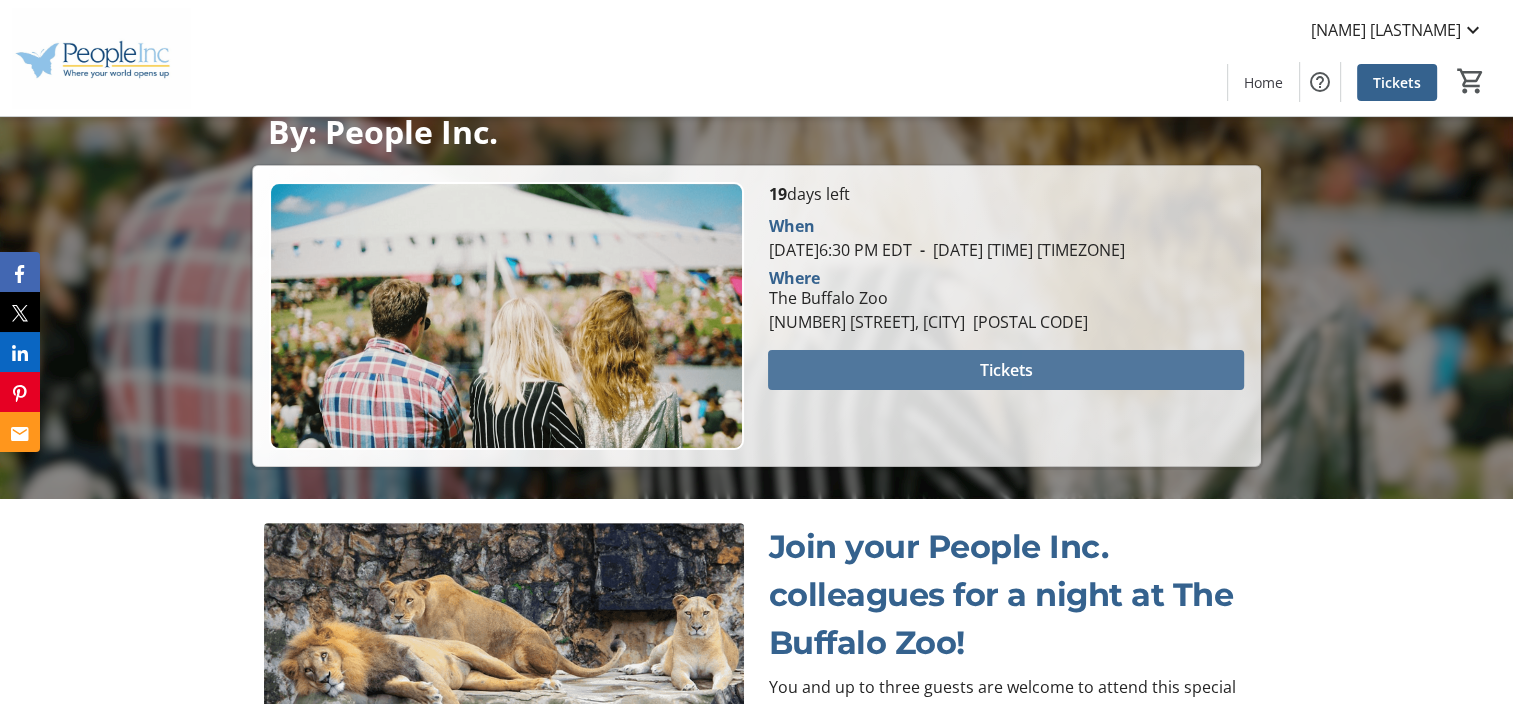 click at bounding box center [1005, 370] 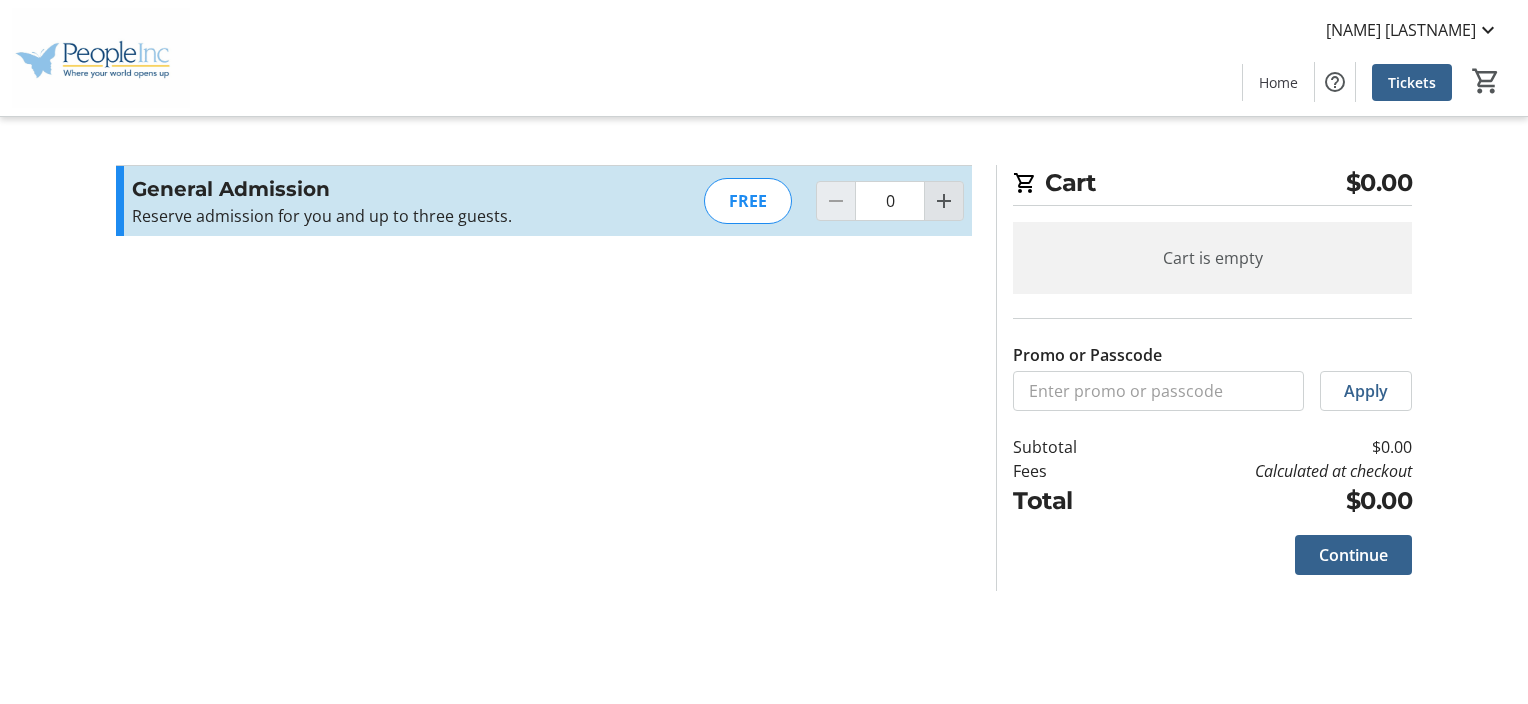 click 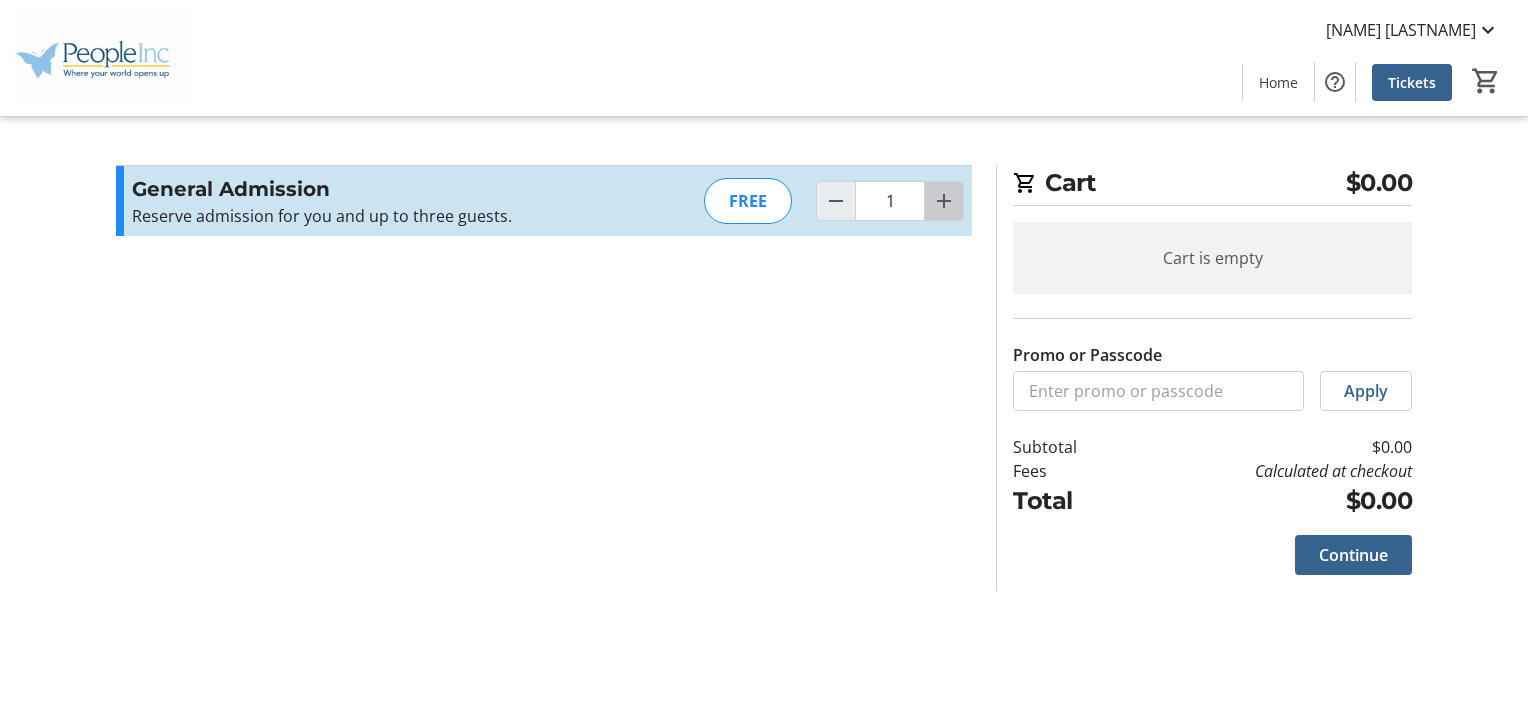 click 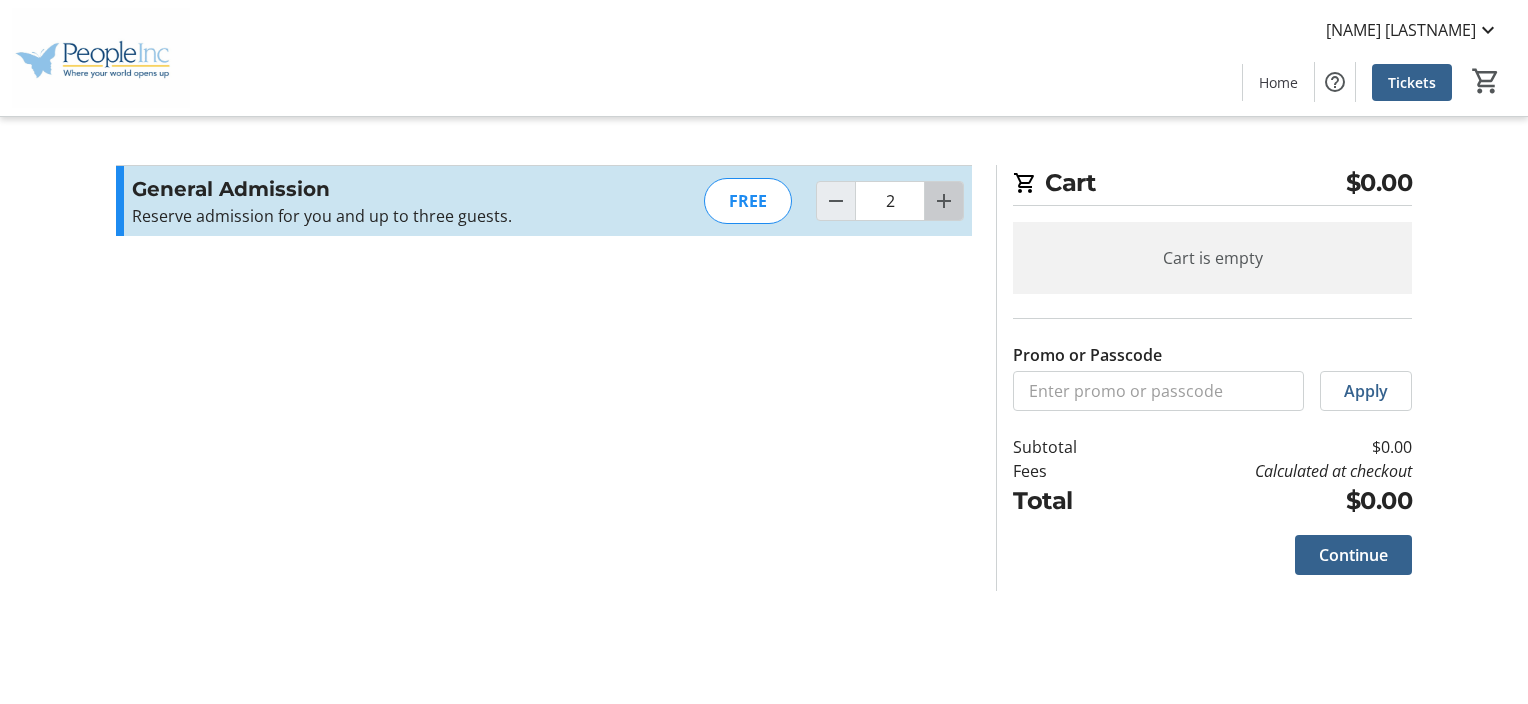 click 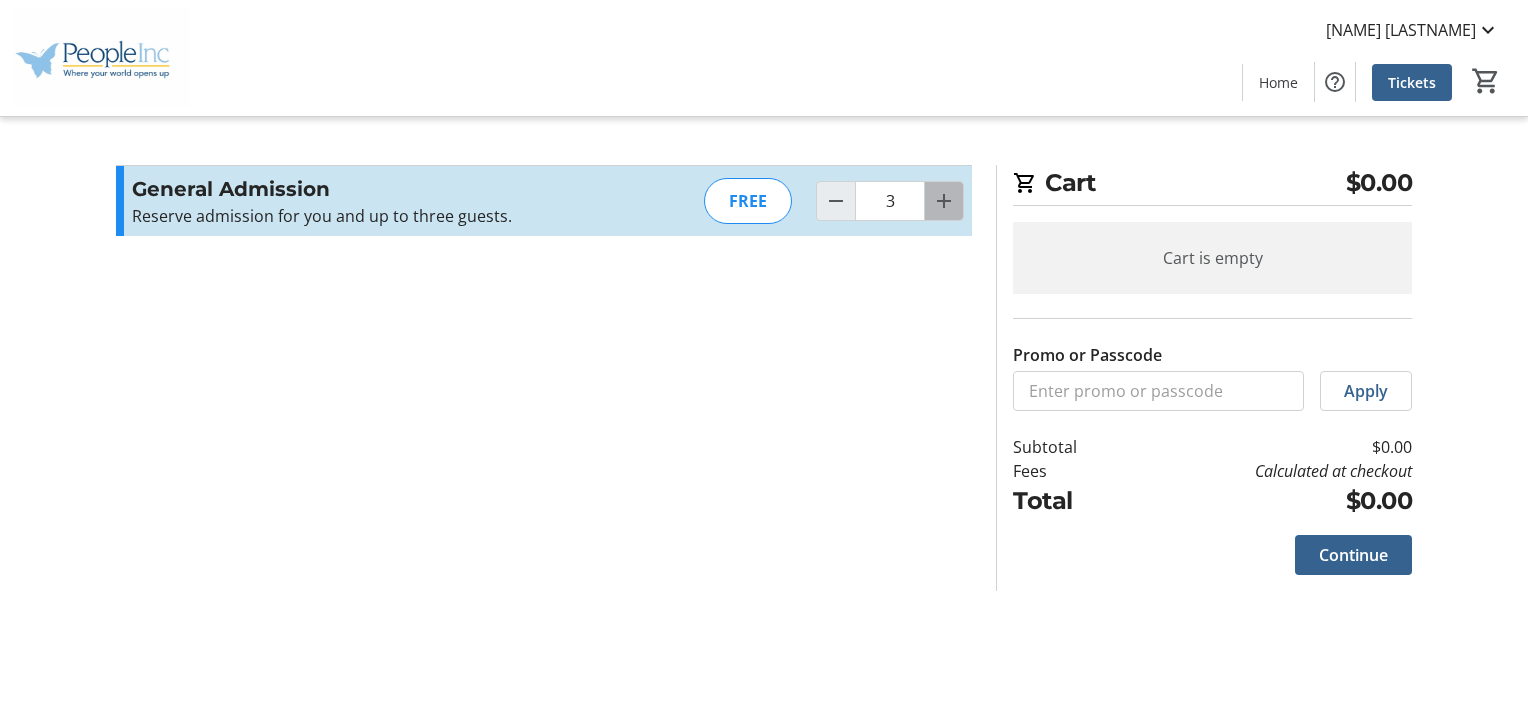 click 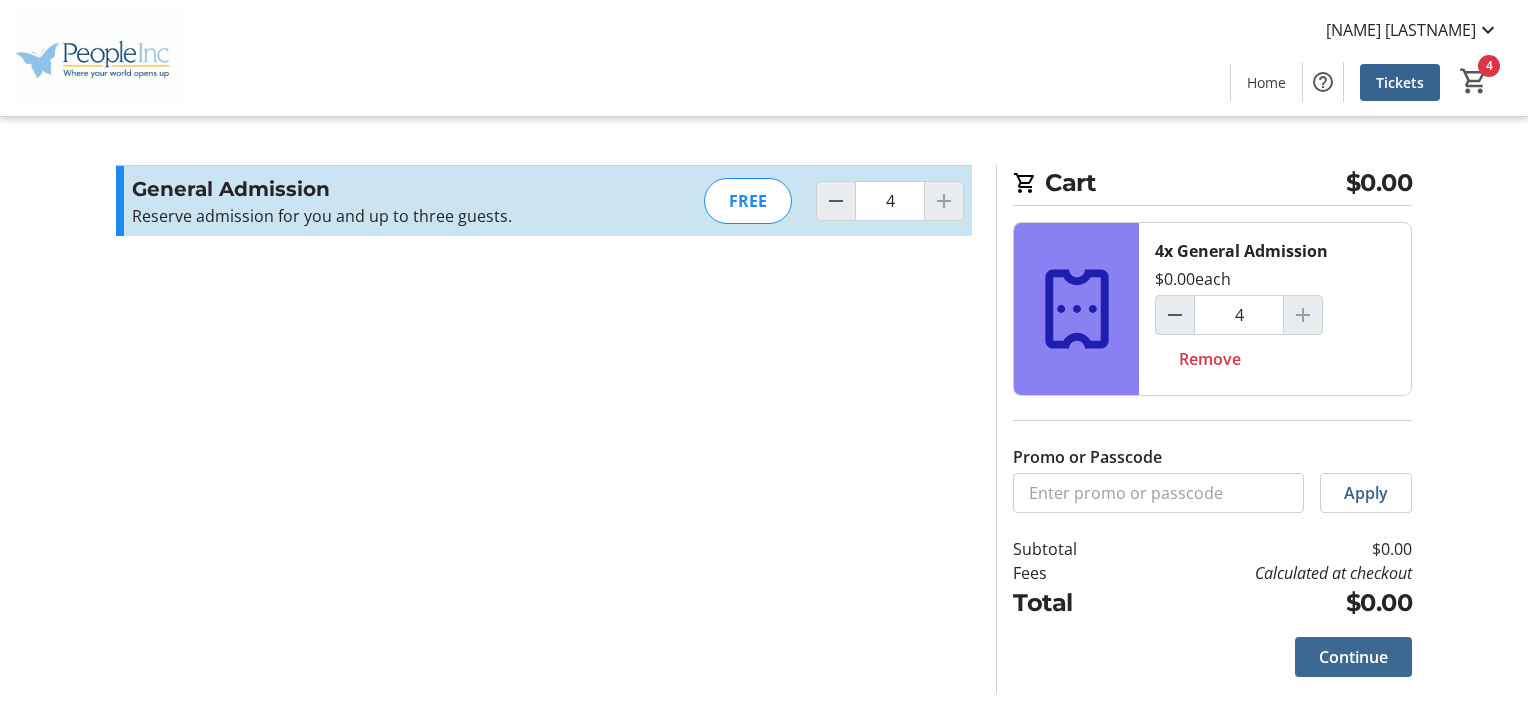 click on "Continue" 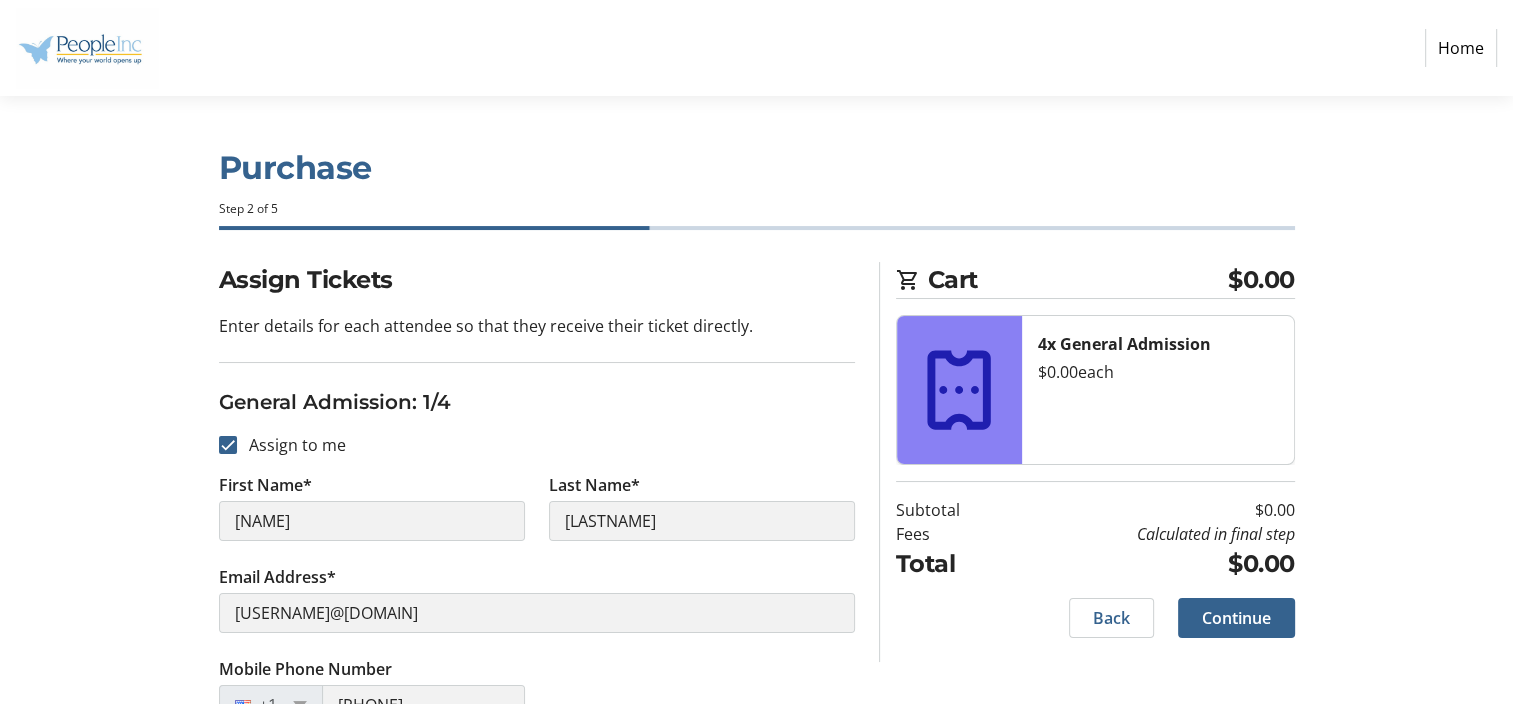 click on "First Name* [NAME]" 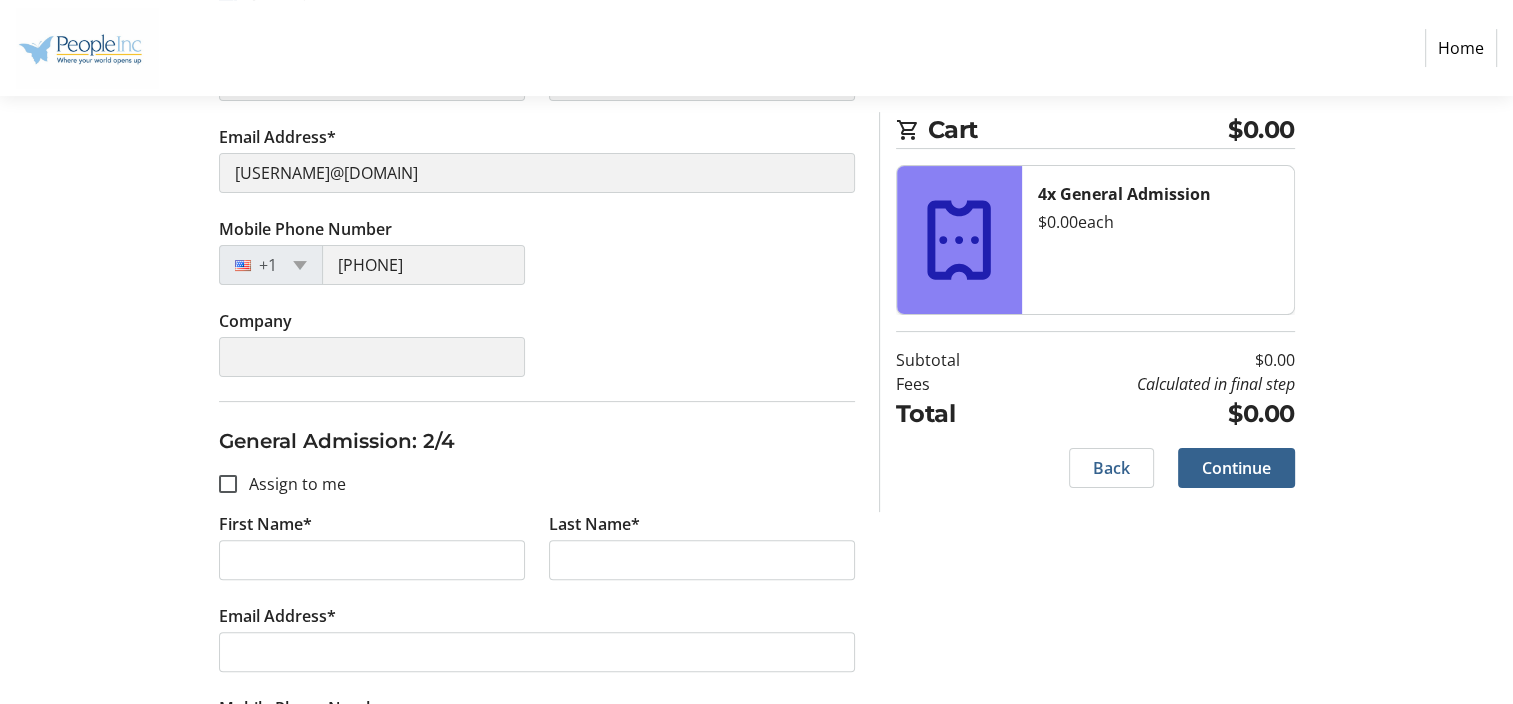 scroll, scrollTop: 442, scrollLeft: 0, axis: vertical 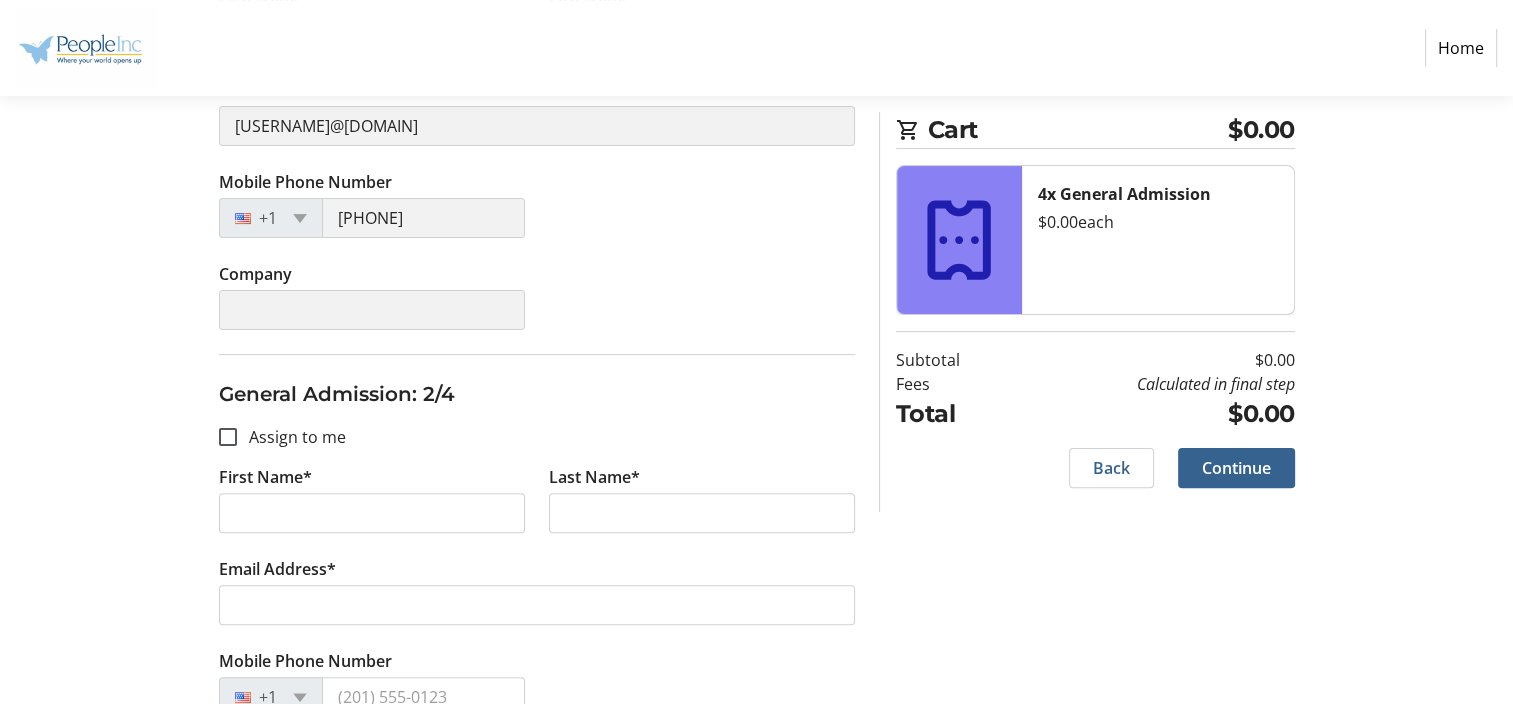 drag, startPoint x: 405, startPoint y: 341, endPoint x: 793, endPoint y: 308, distance: 389.40082 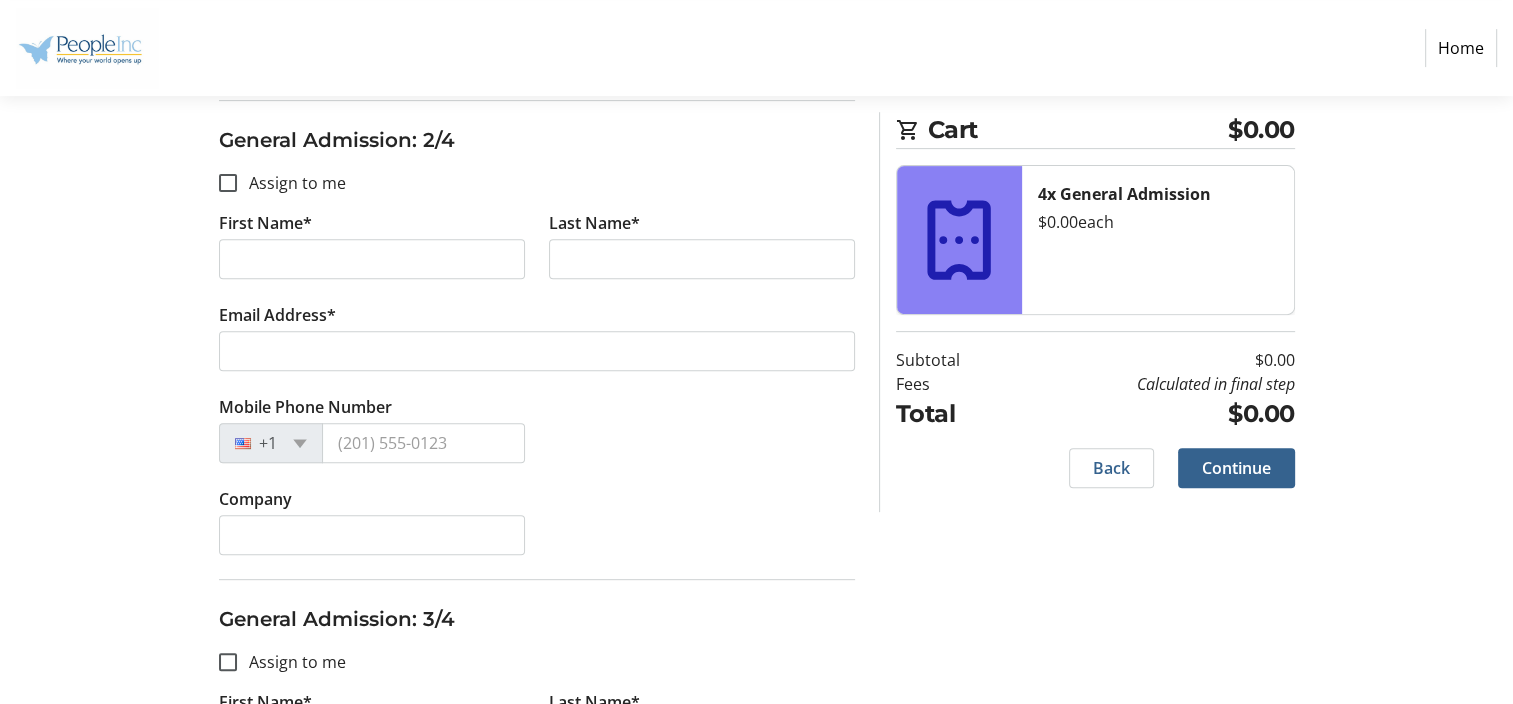 scroll, scrollTop: 724, scrollLeft: 0, axis: vertical 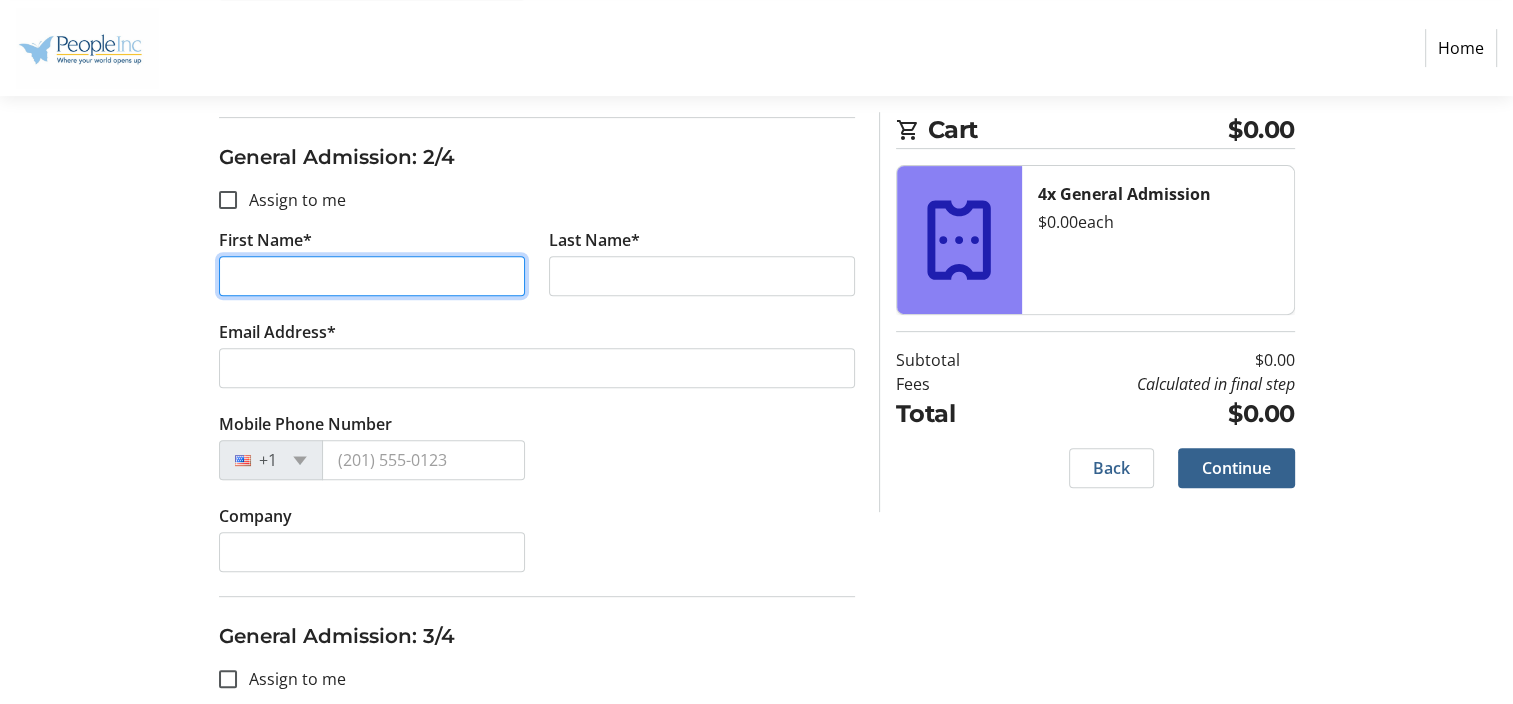 click on "First Name*" at bounding box center [372, 276] 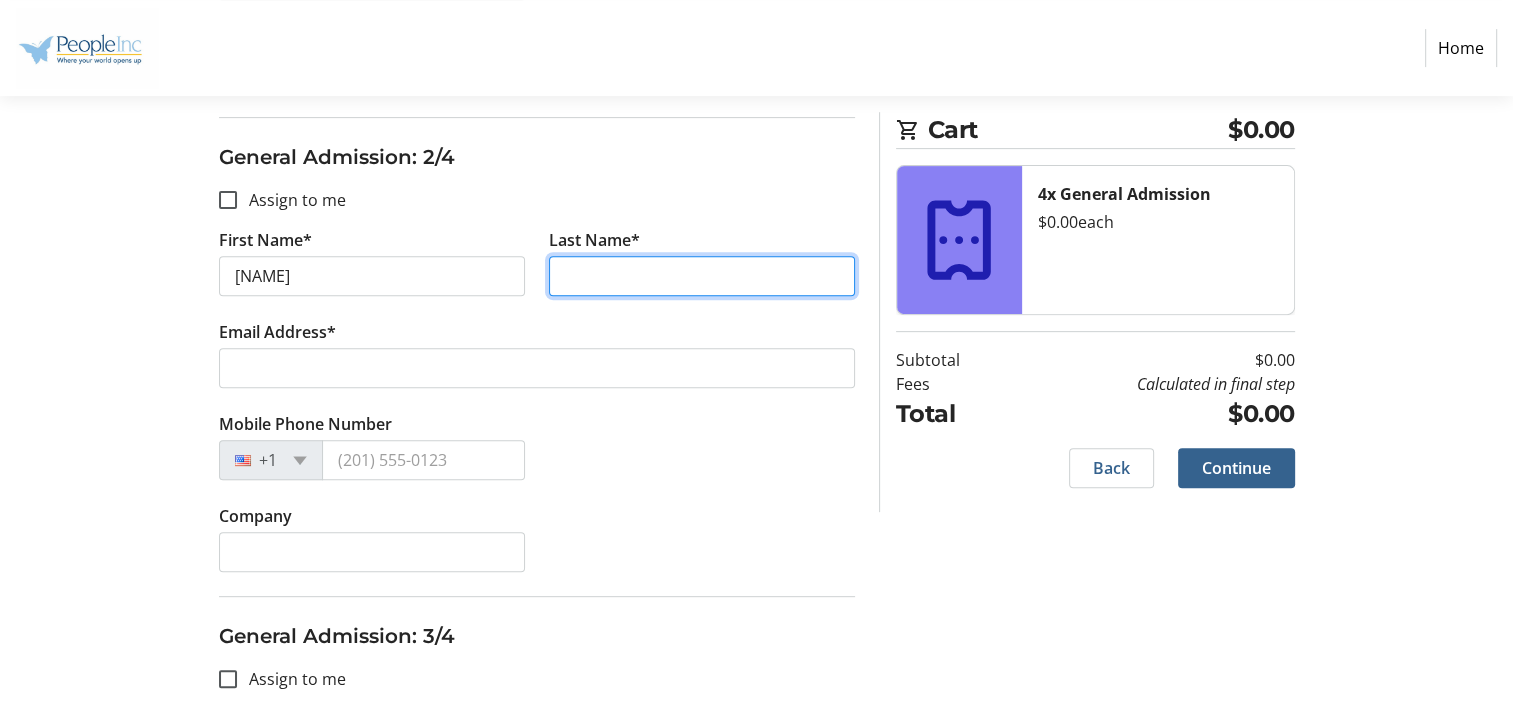 type on "[LASTNAME]" 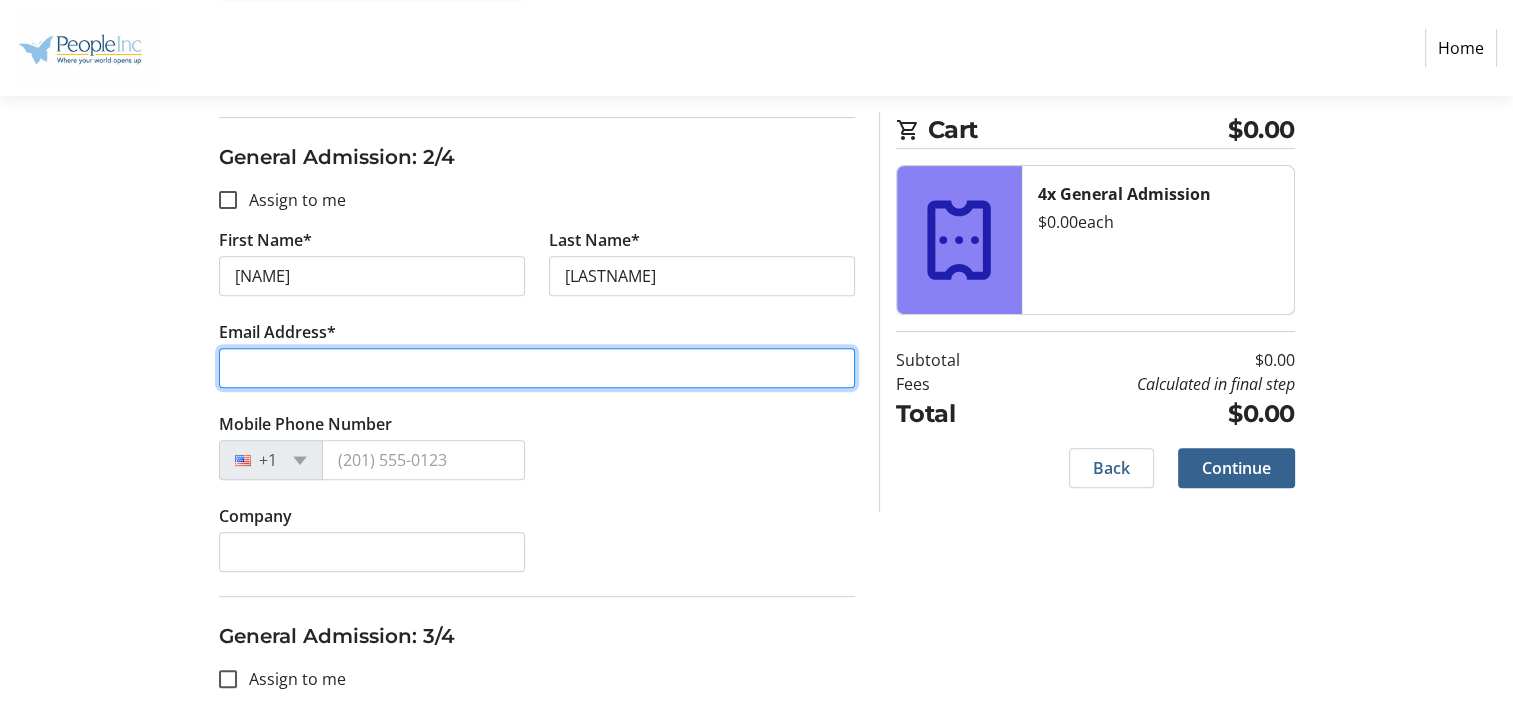 type on "[USERNAME]@[DOMAIN]" 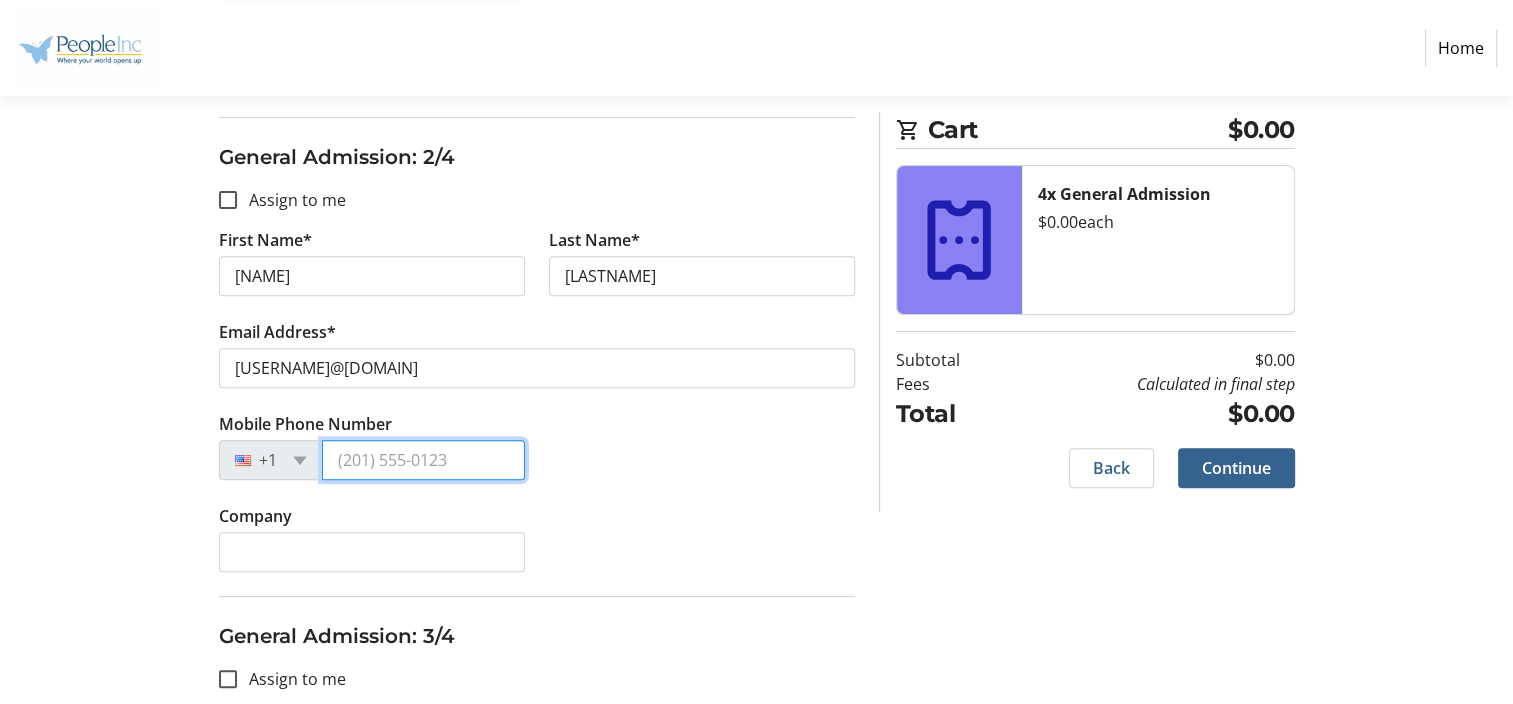 type on "[PHONE]" 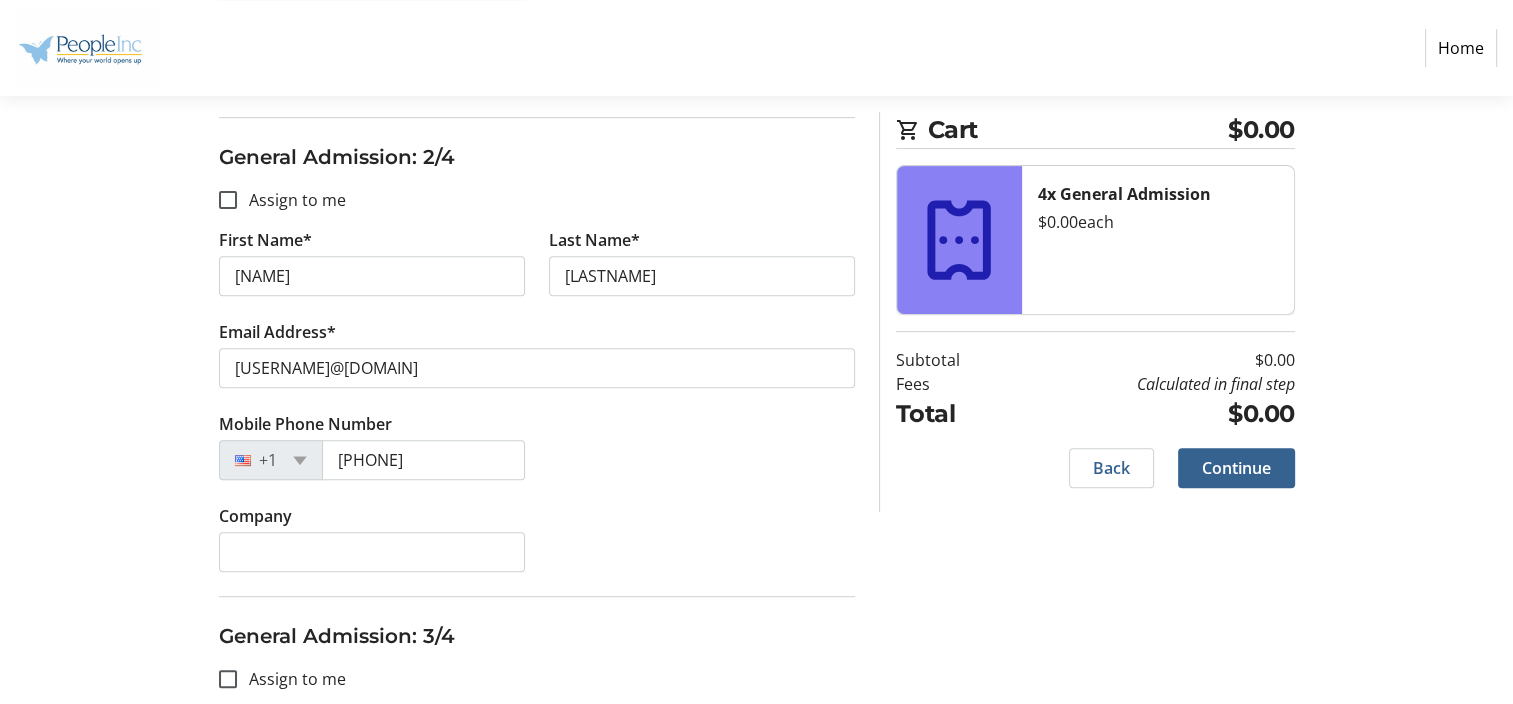 type on "[USERNAME]" 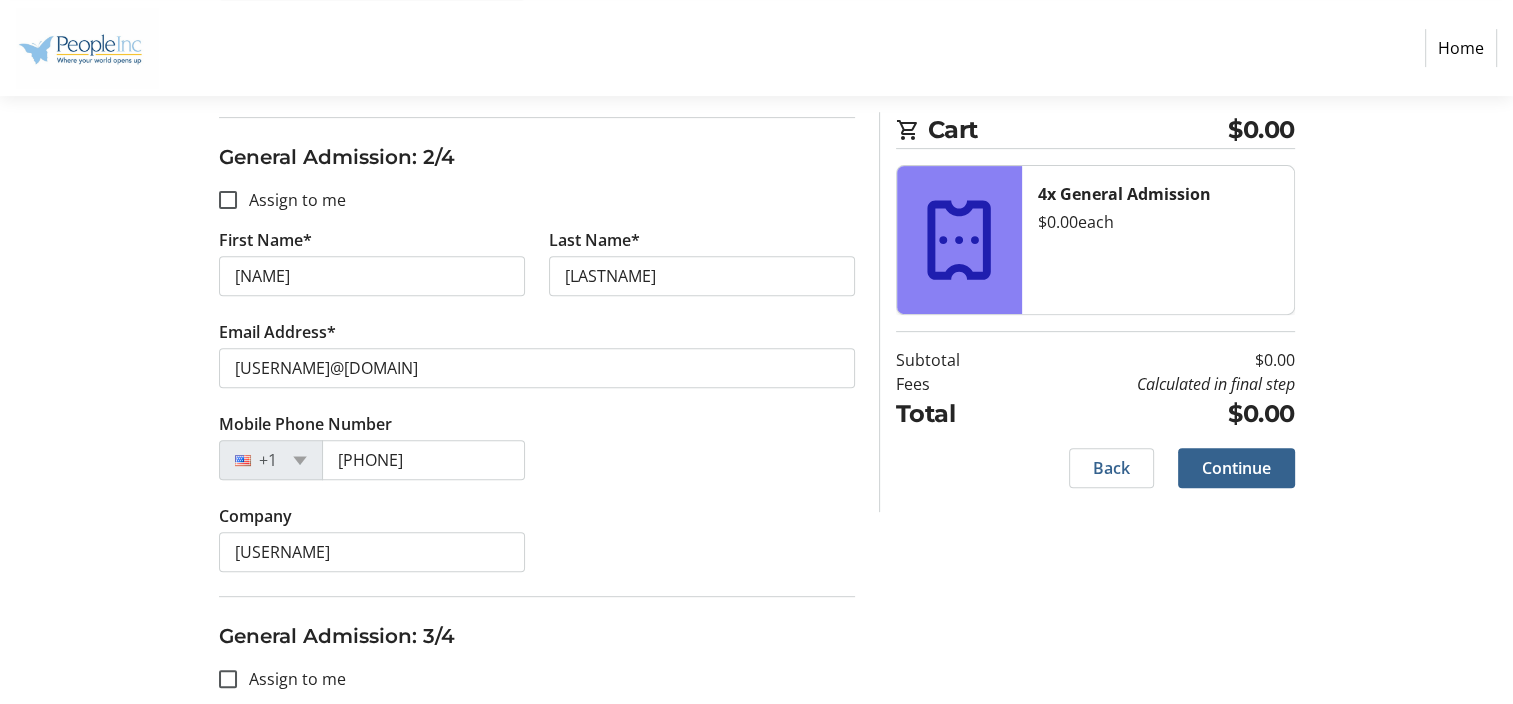 type on "[NAME]" 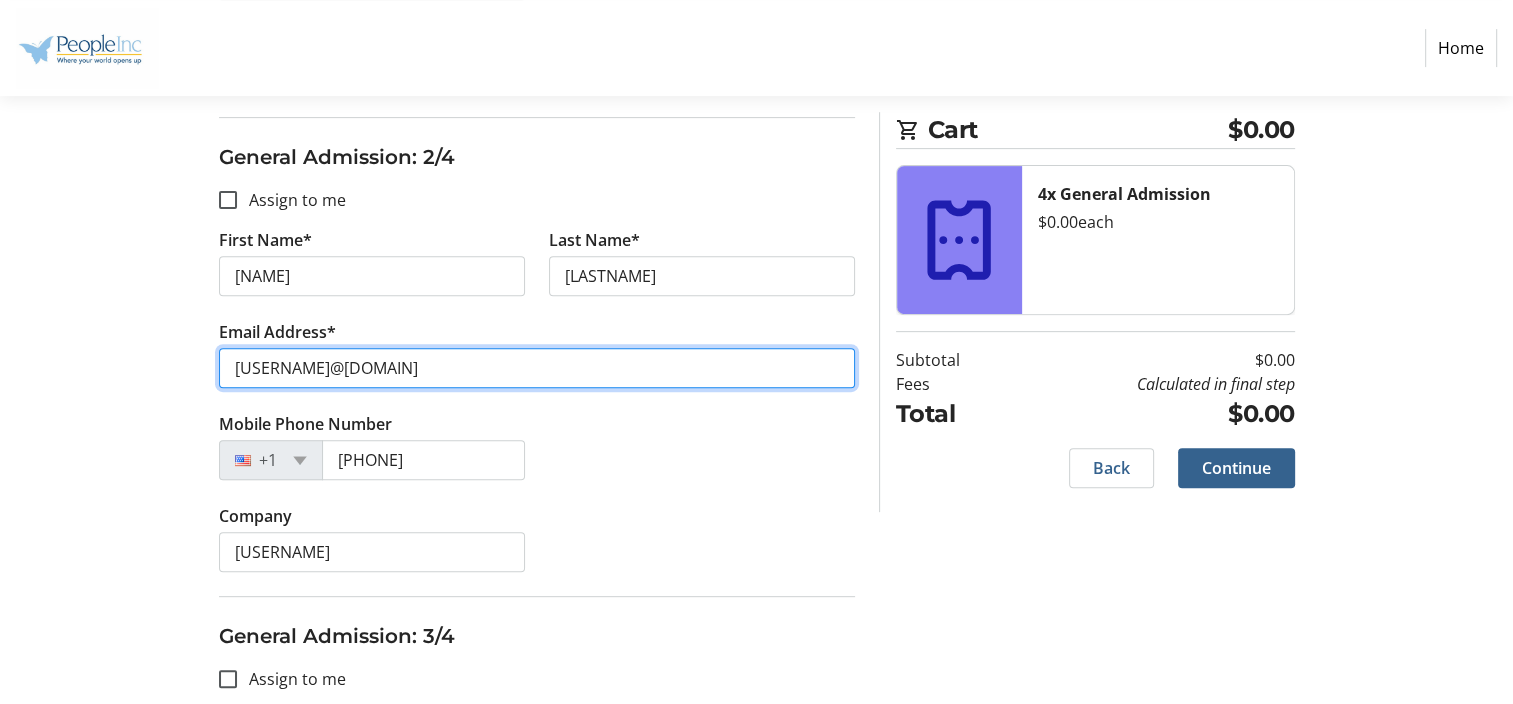 click on "[USERNAME]@[DOMAIN]" at bounding box center (537, 368) 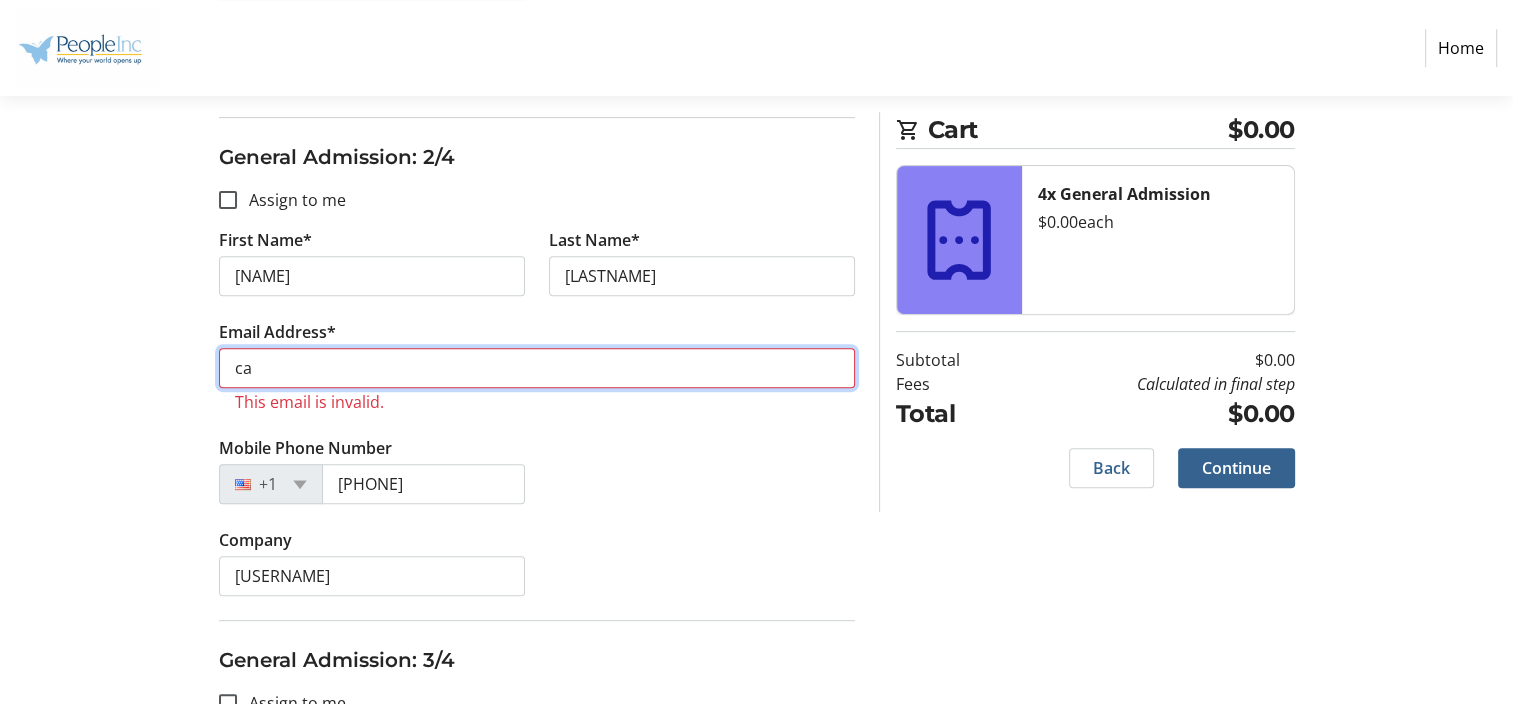 type on "c" 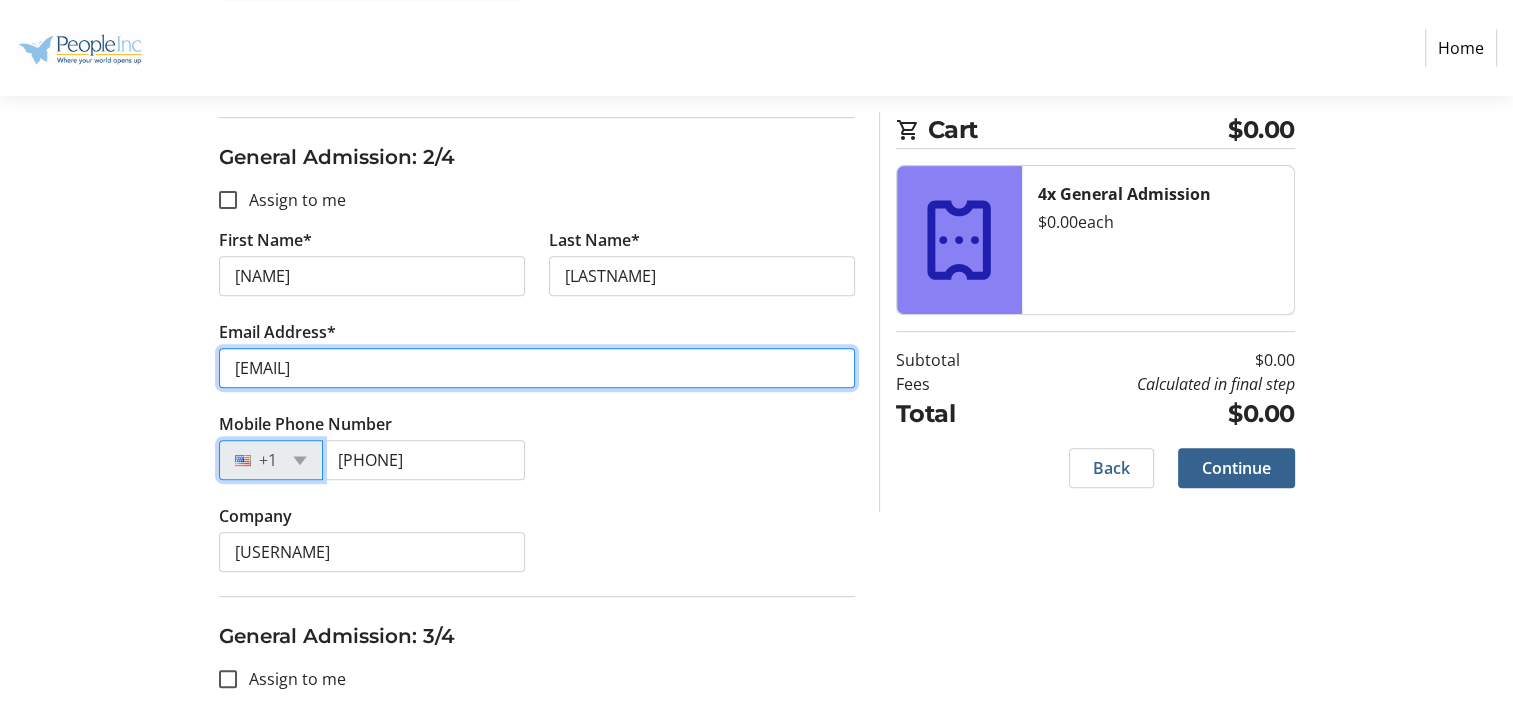 click on "[EMAIL]" at bounding box center [537, 368] 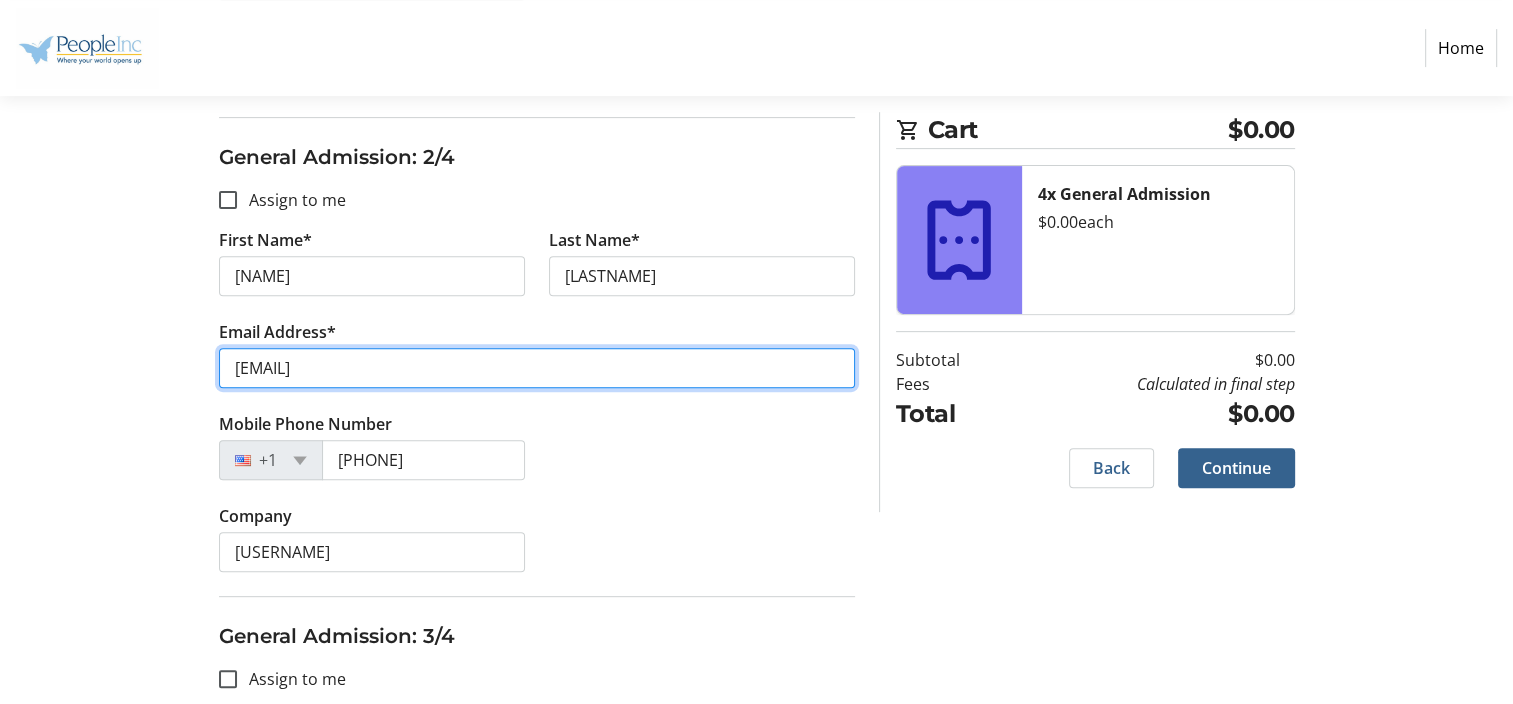 drag, startPoint x: 536, startPoint y: 368, endPoint x: 96, endPoint y: 364, distance: 440.0182 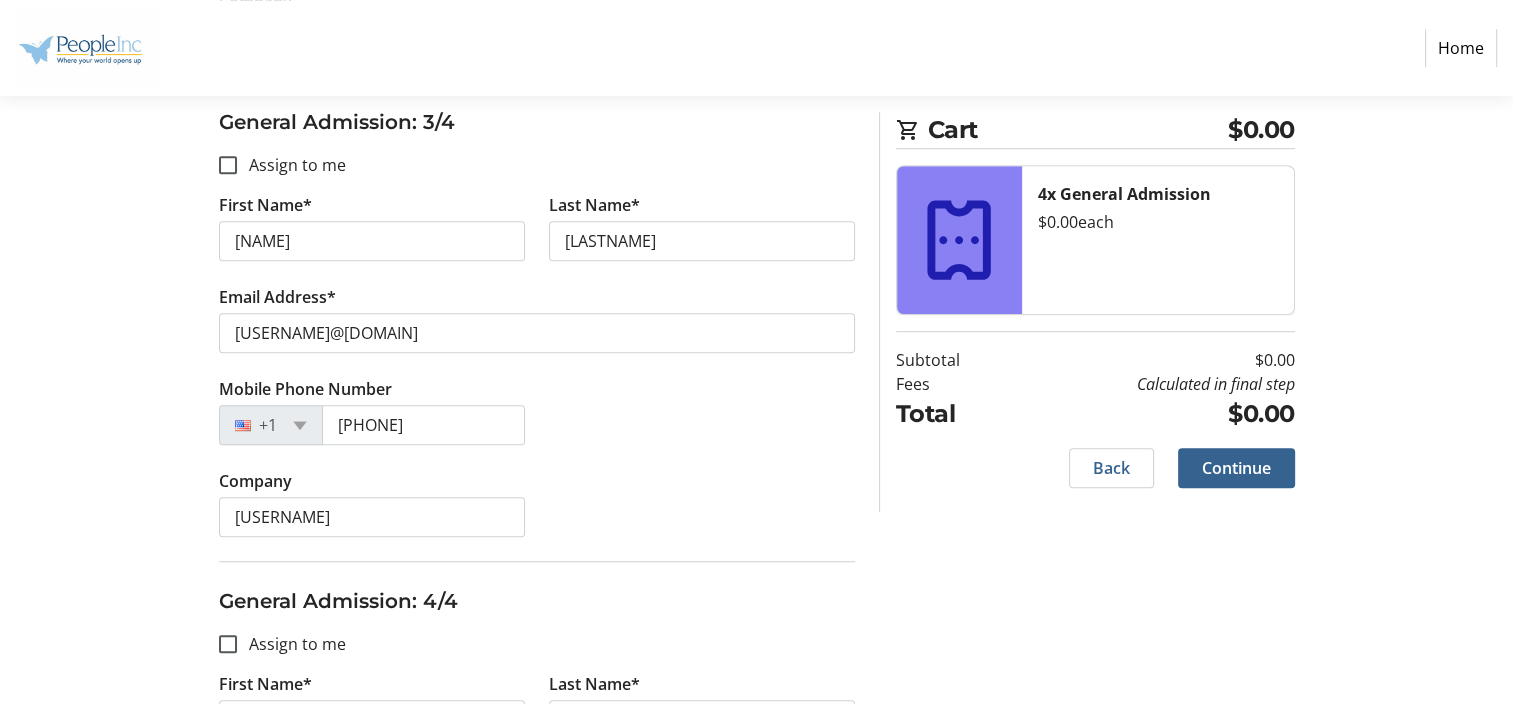 scroll, scrollTop: 1246, scrollLeft: 0, axis: vertical 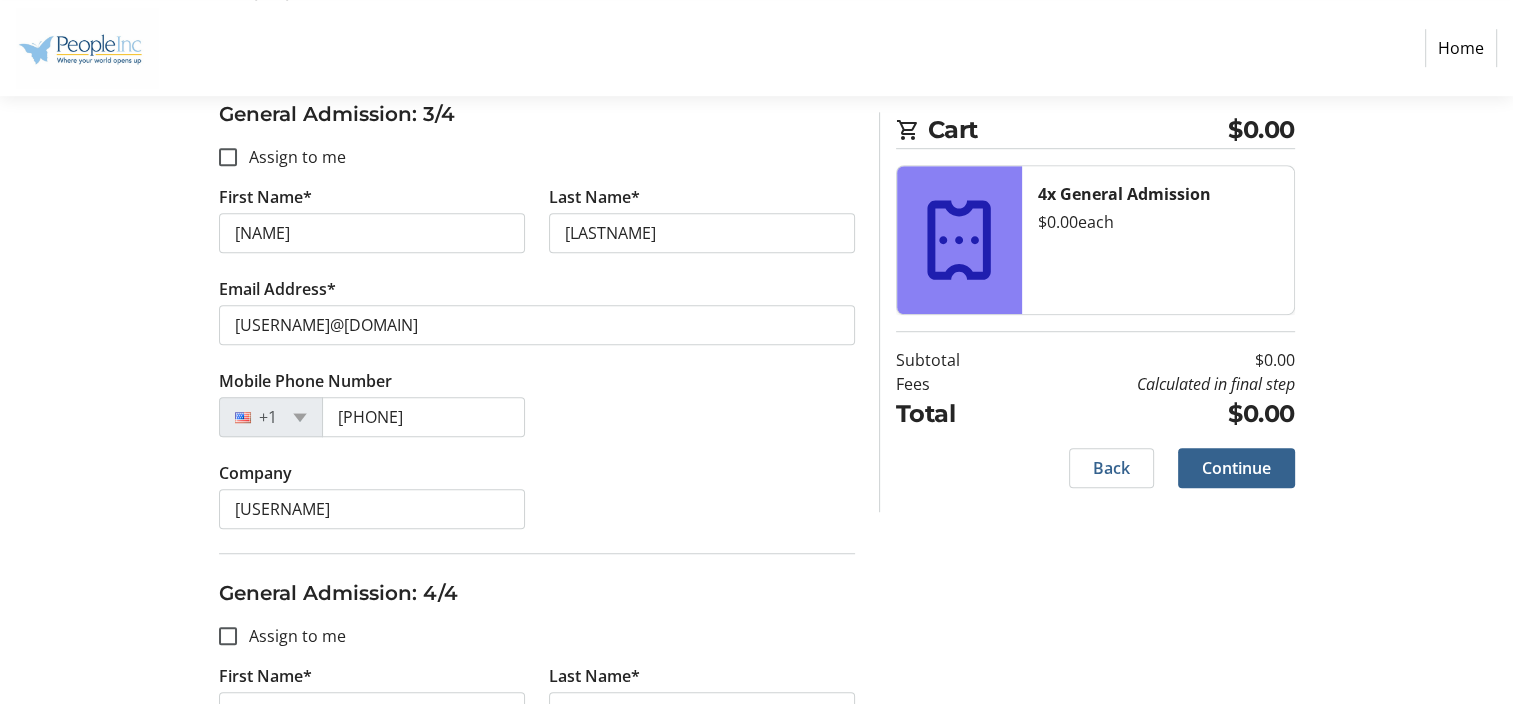 type on "[USERNAME]@[DOMAIN]" 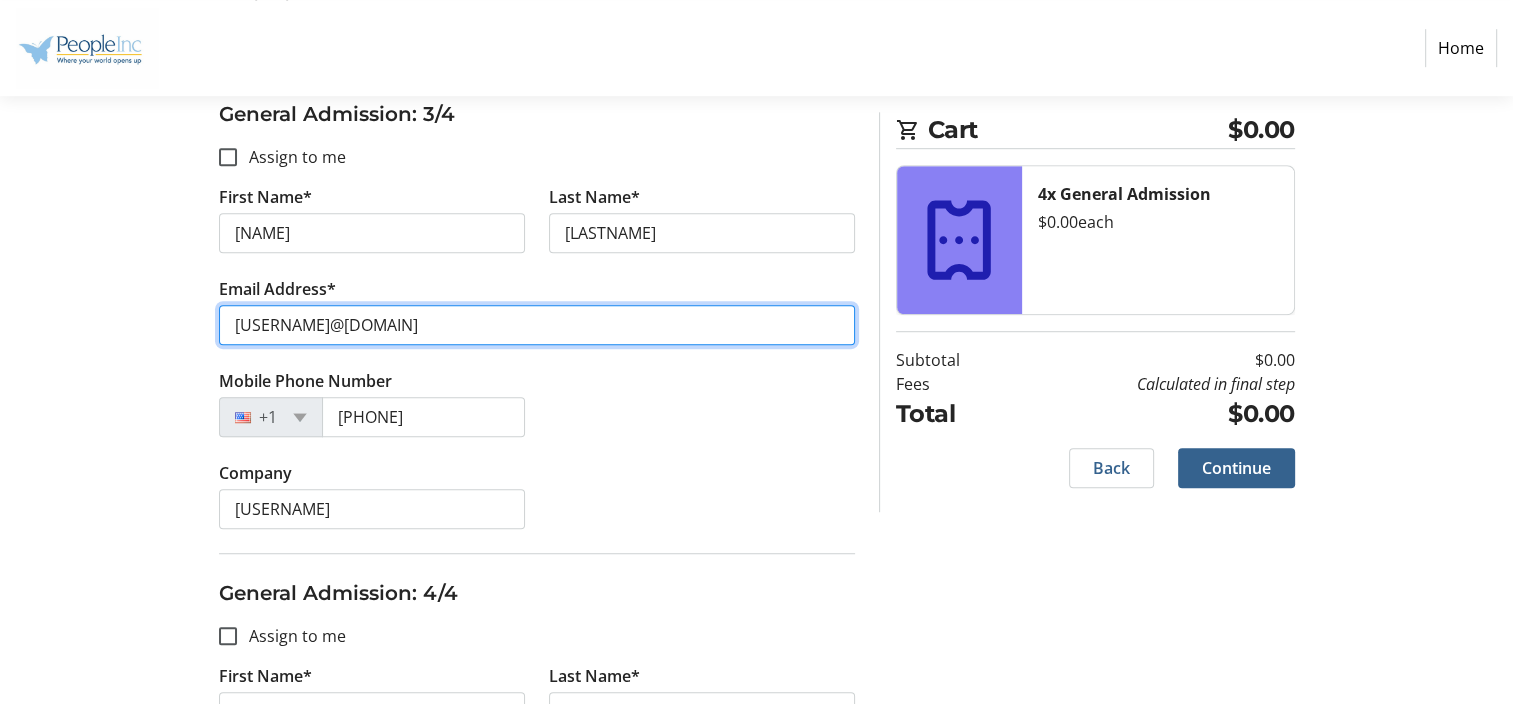 drag, startPoint x: 513, startPoint y: 321, endPoint x: -4, endPoint y: 178, distance: 536.4122 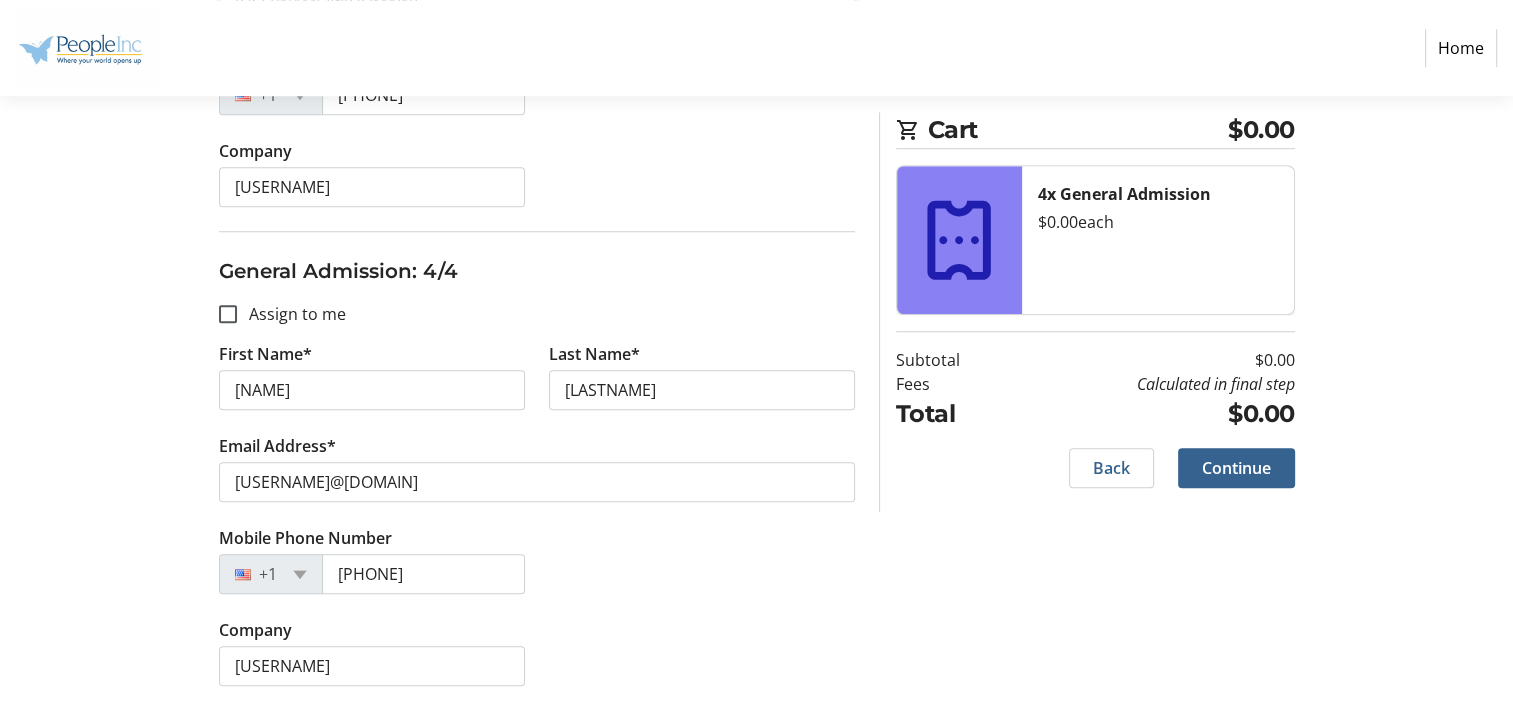 type on "[USERNAME]@[DOMAIN]" 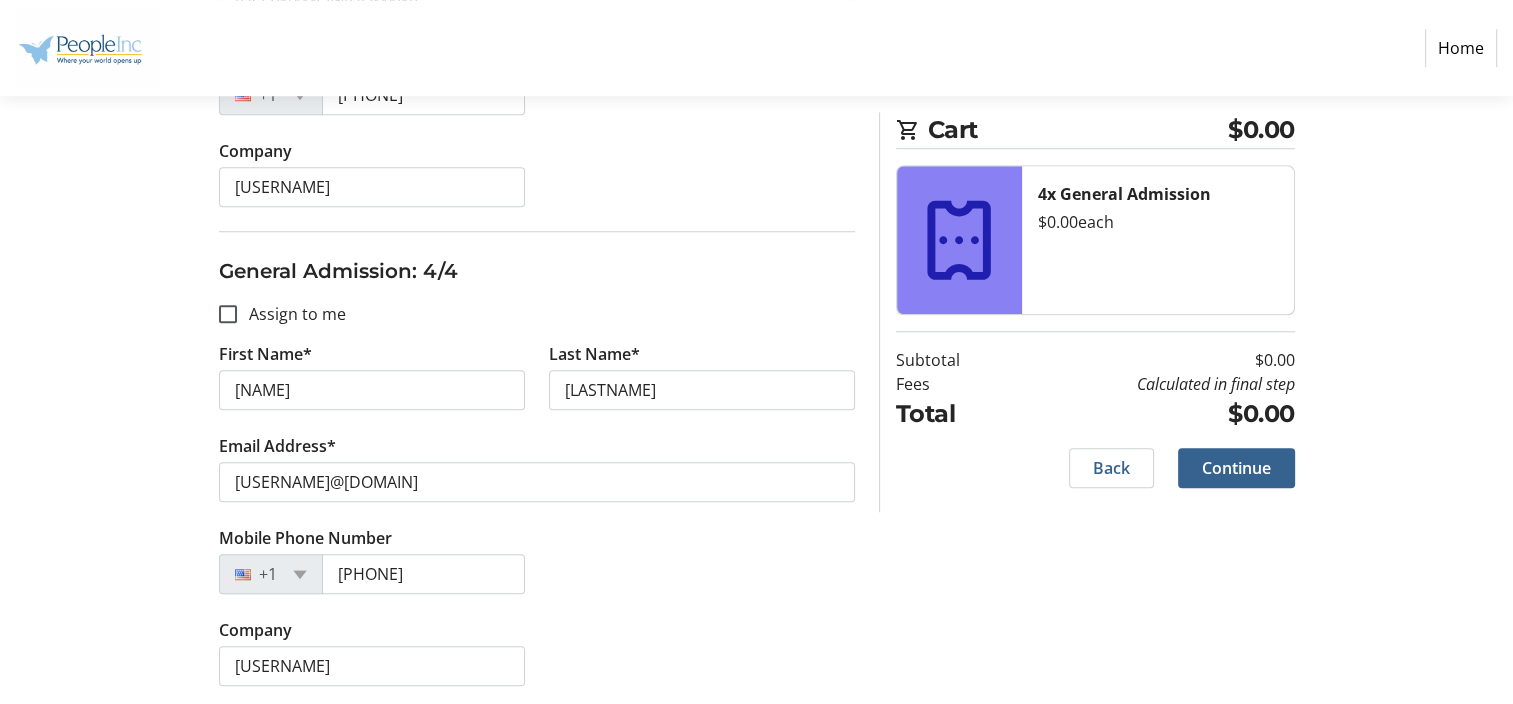 drag, startPoint x: 690, startPoint y: 455, endPoint x: 618, endPoint y: 459, distance: 72.11102 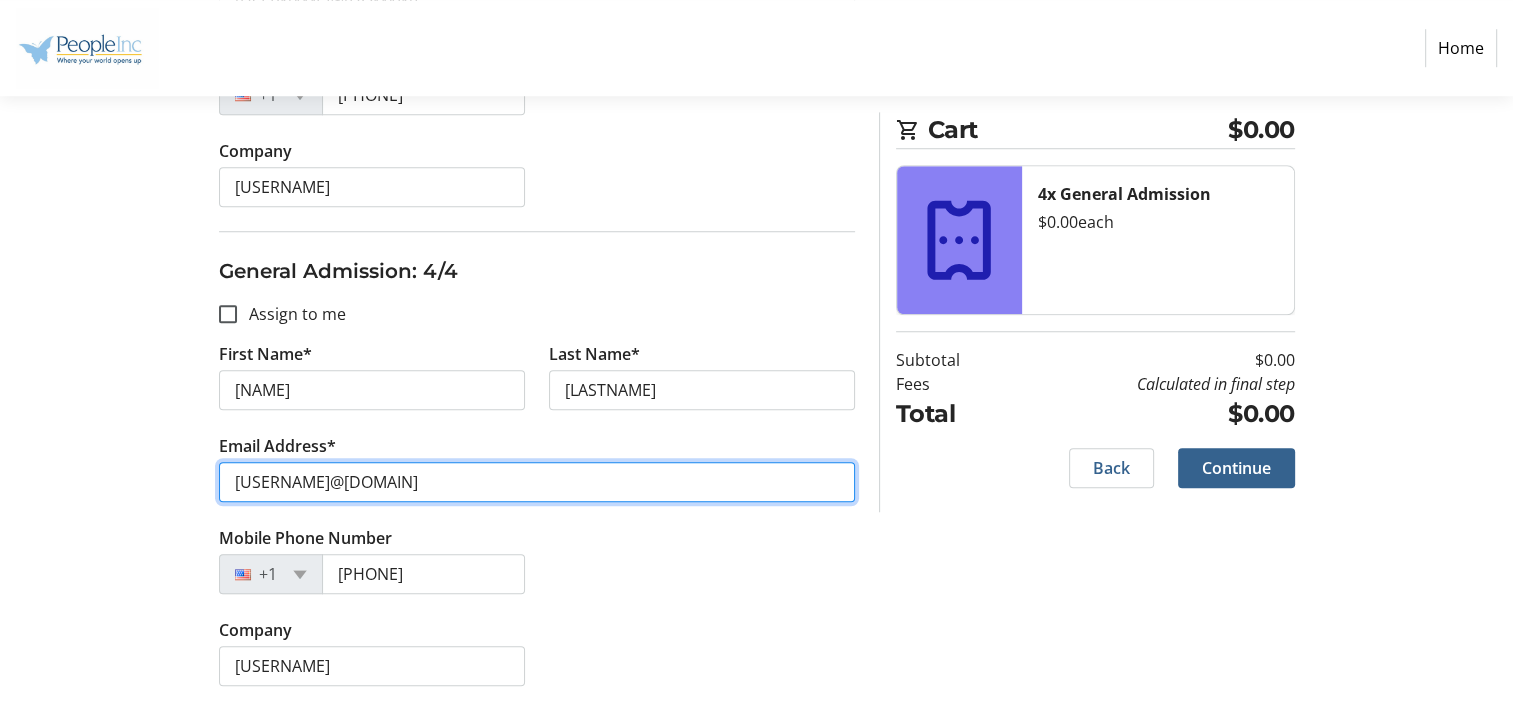 drag, startPoint x: 524, startPoint y: 480, endPoint x: 162, endPoint y: 451, distance: 363.15976 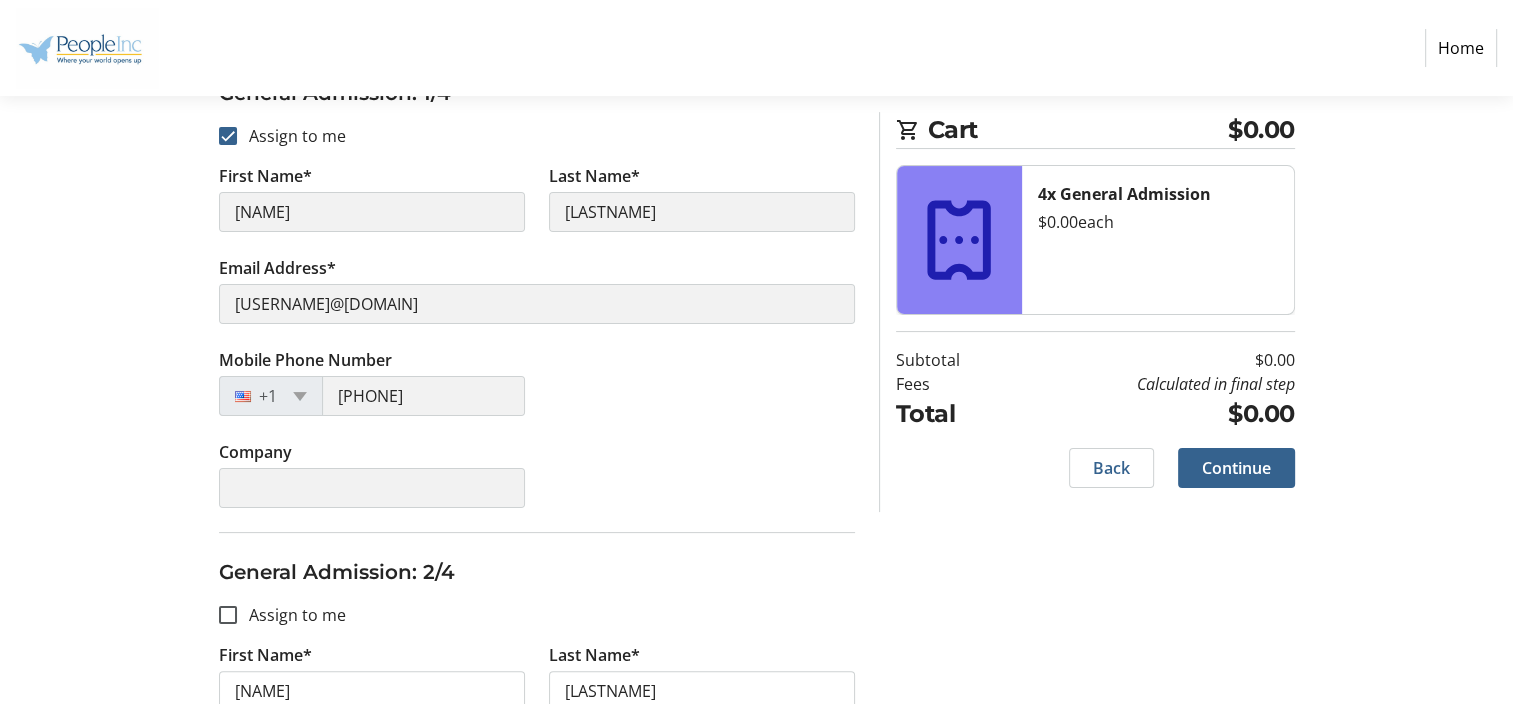 scroll, scrollTop: 296, scrollLeft: 0, axis: vertical 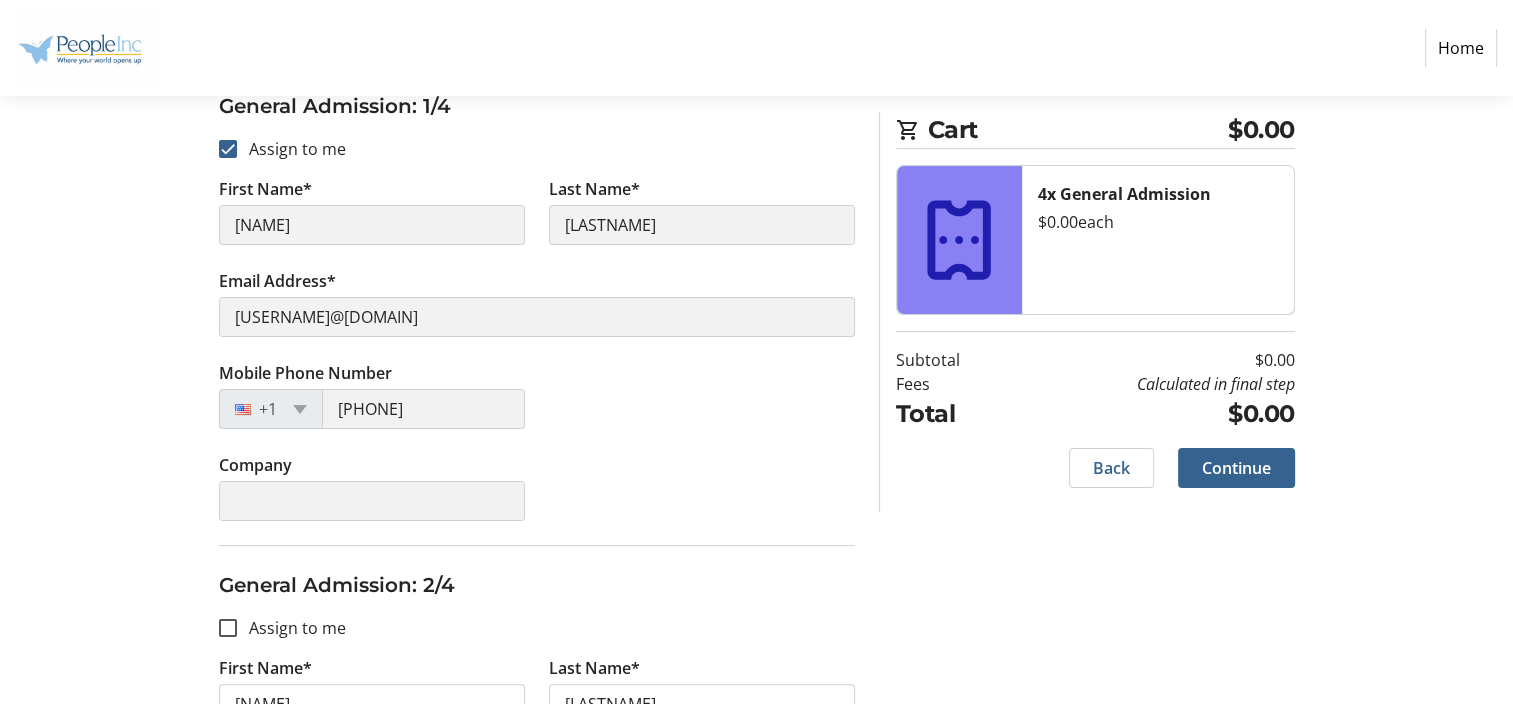 type on "[USERNAME]@[DOMAIN]" 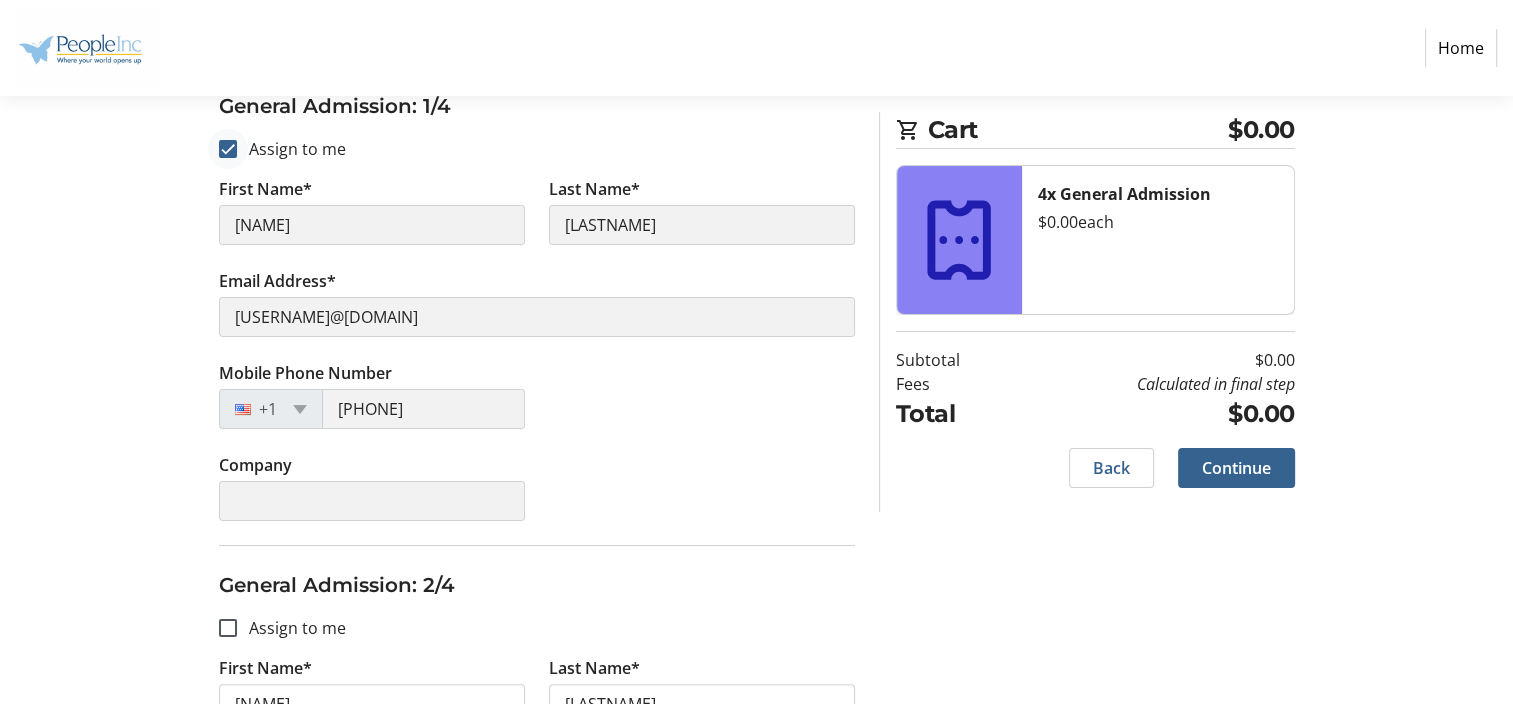 click at bounding box center [228, 149] 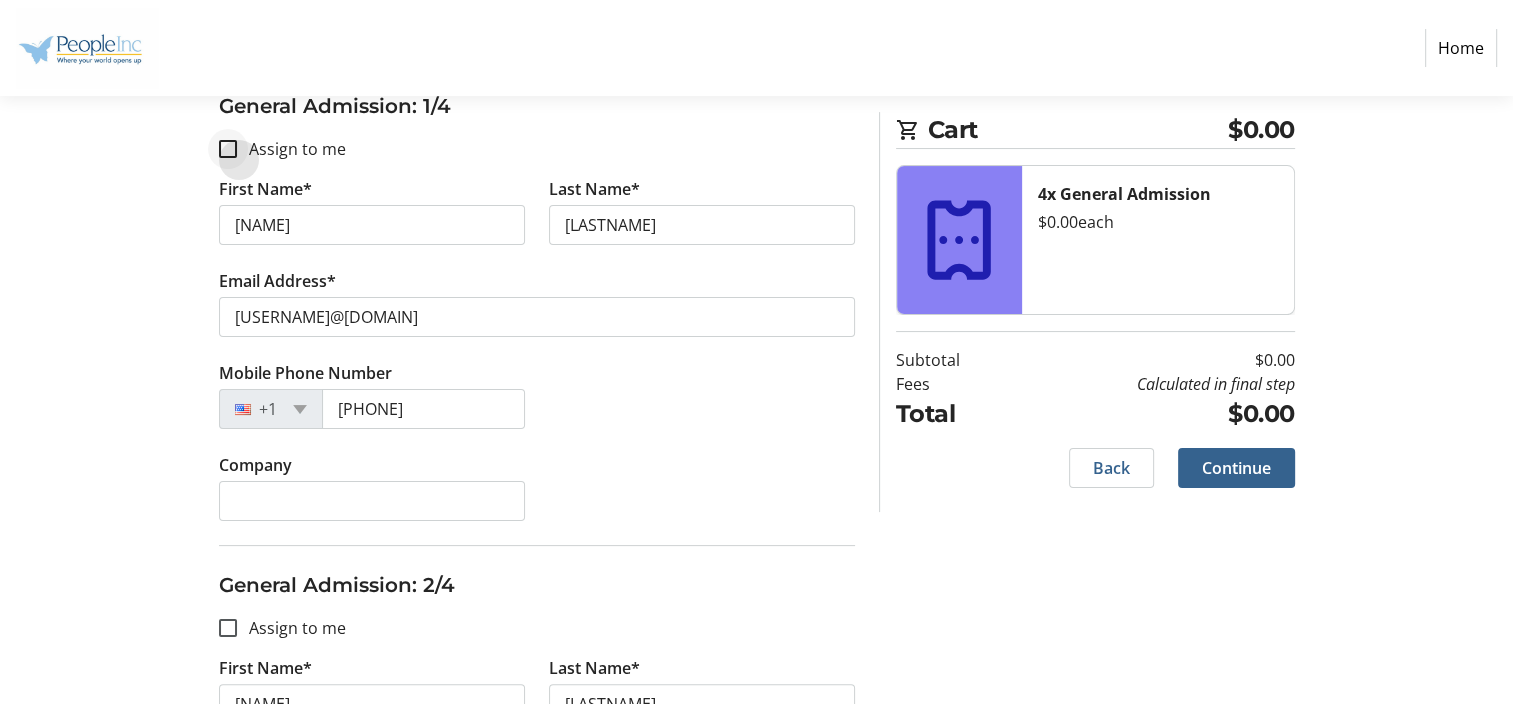 click at bounding box center [228, 149] 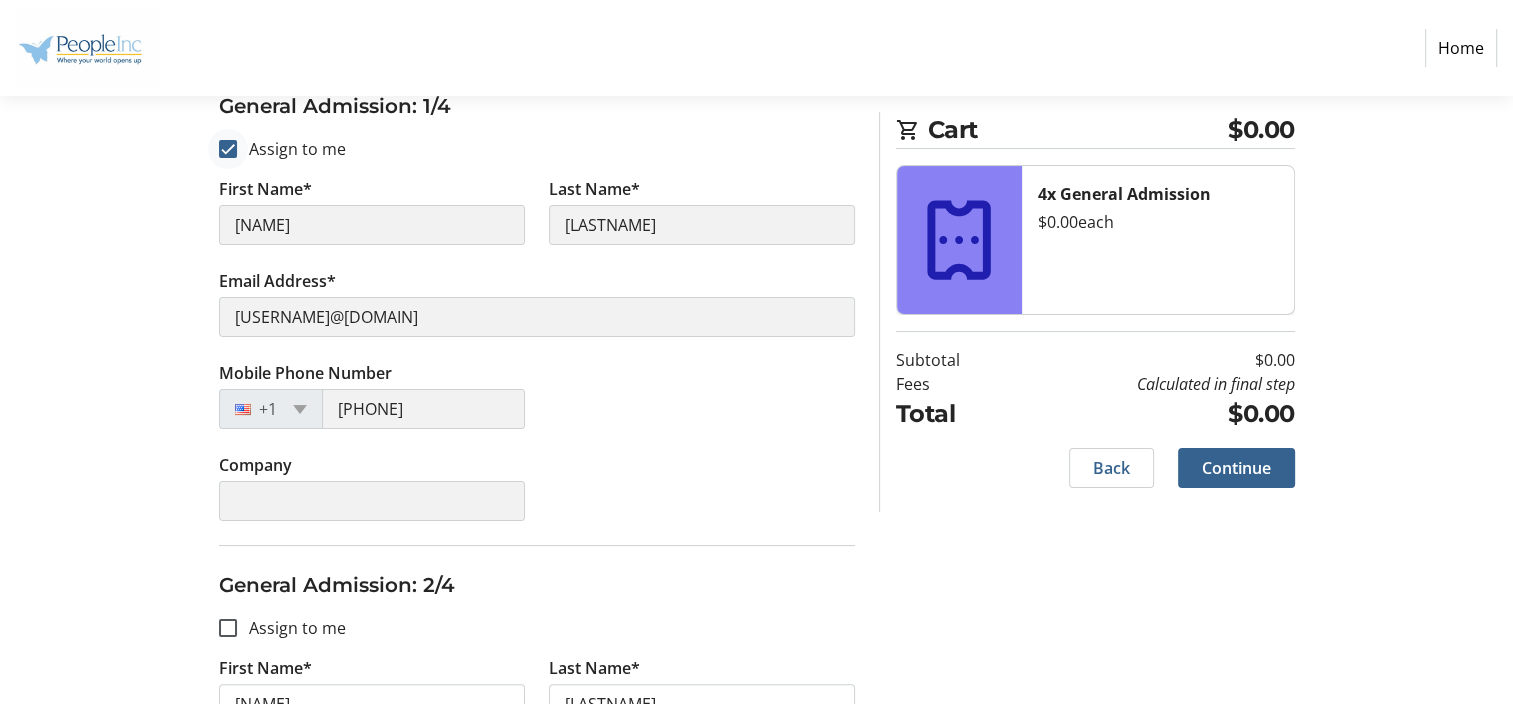click at bounding box center (228, 149) 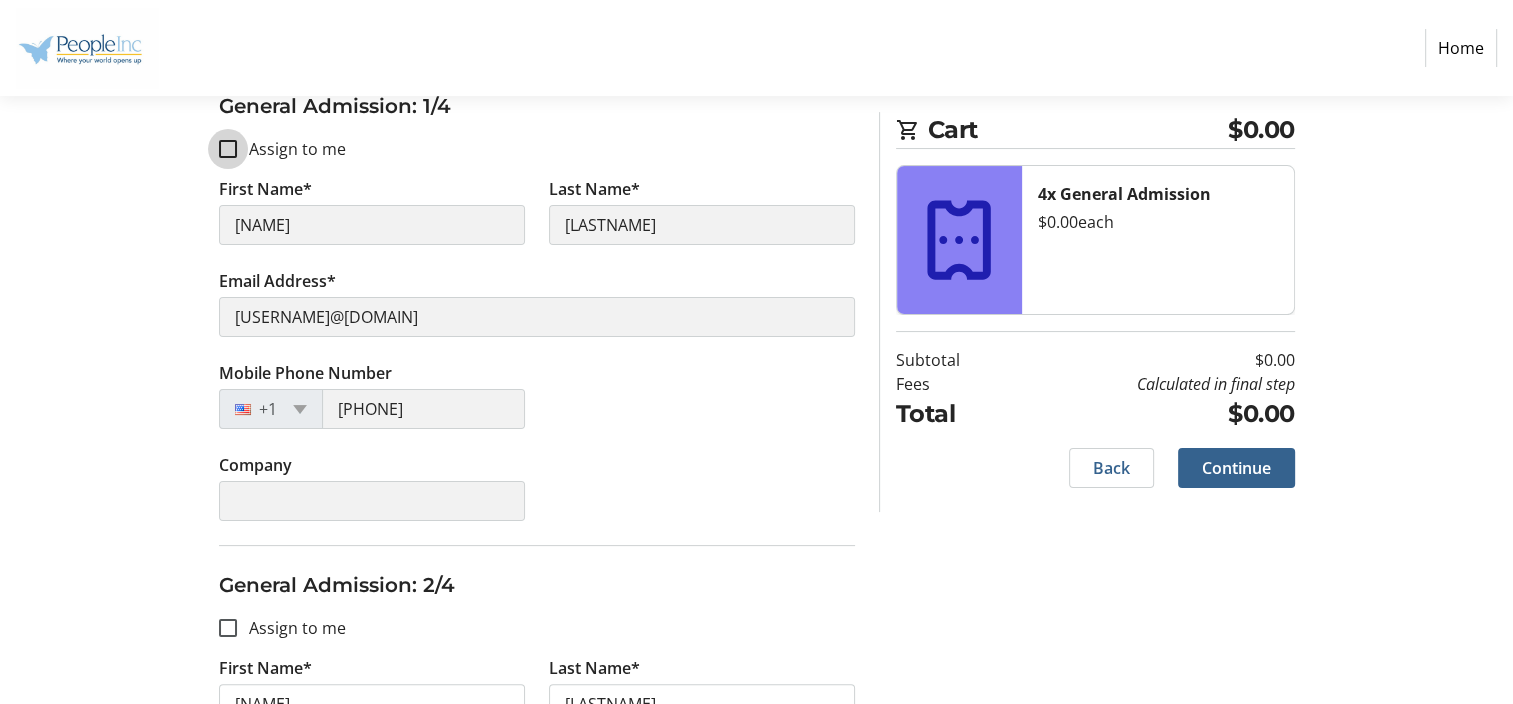 checkbox on "false" 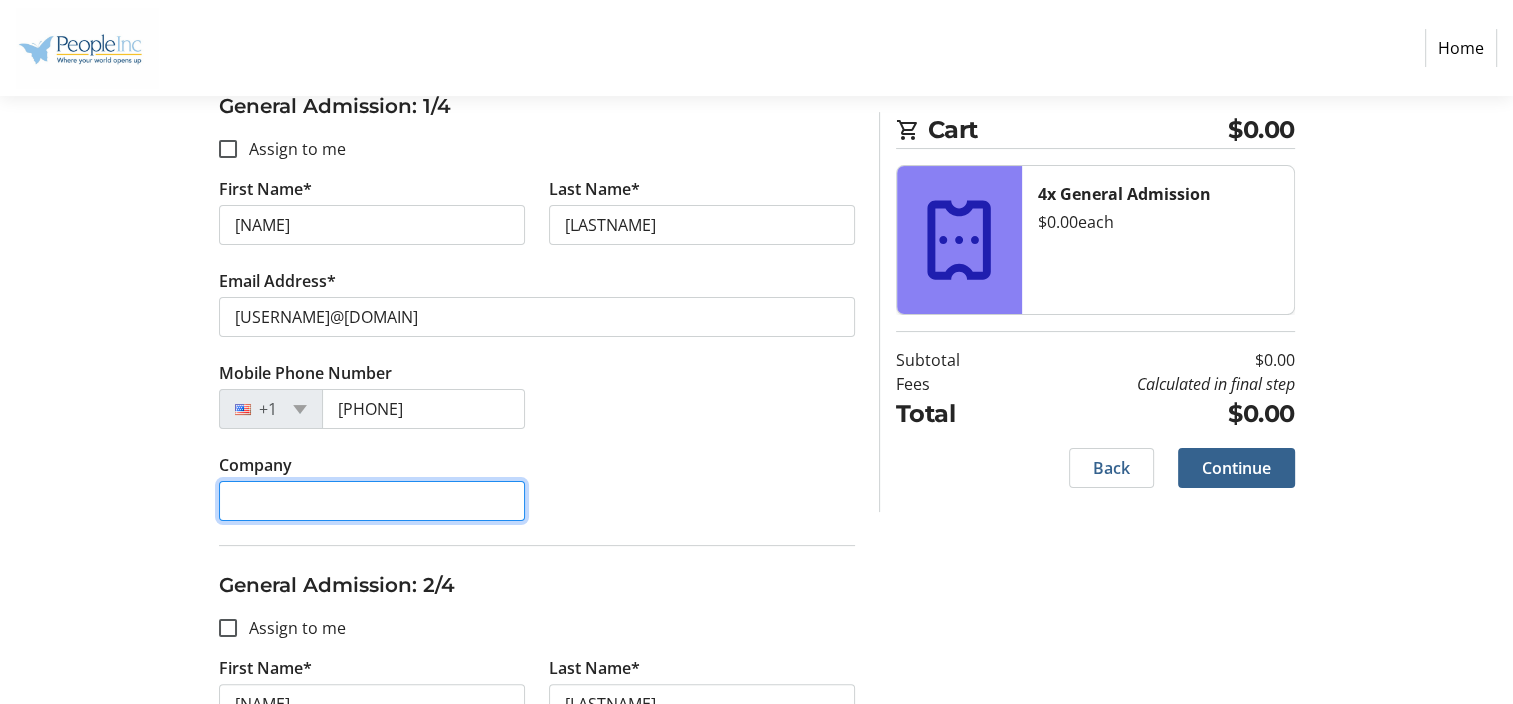 click on "Company" at bounding box center (372, 501) 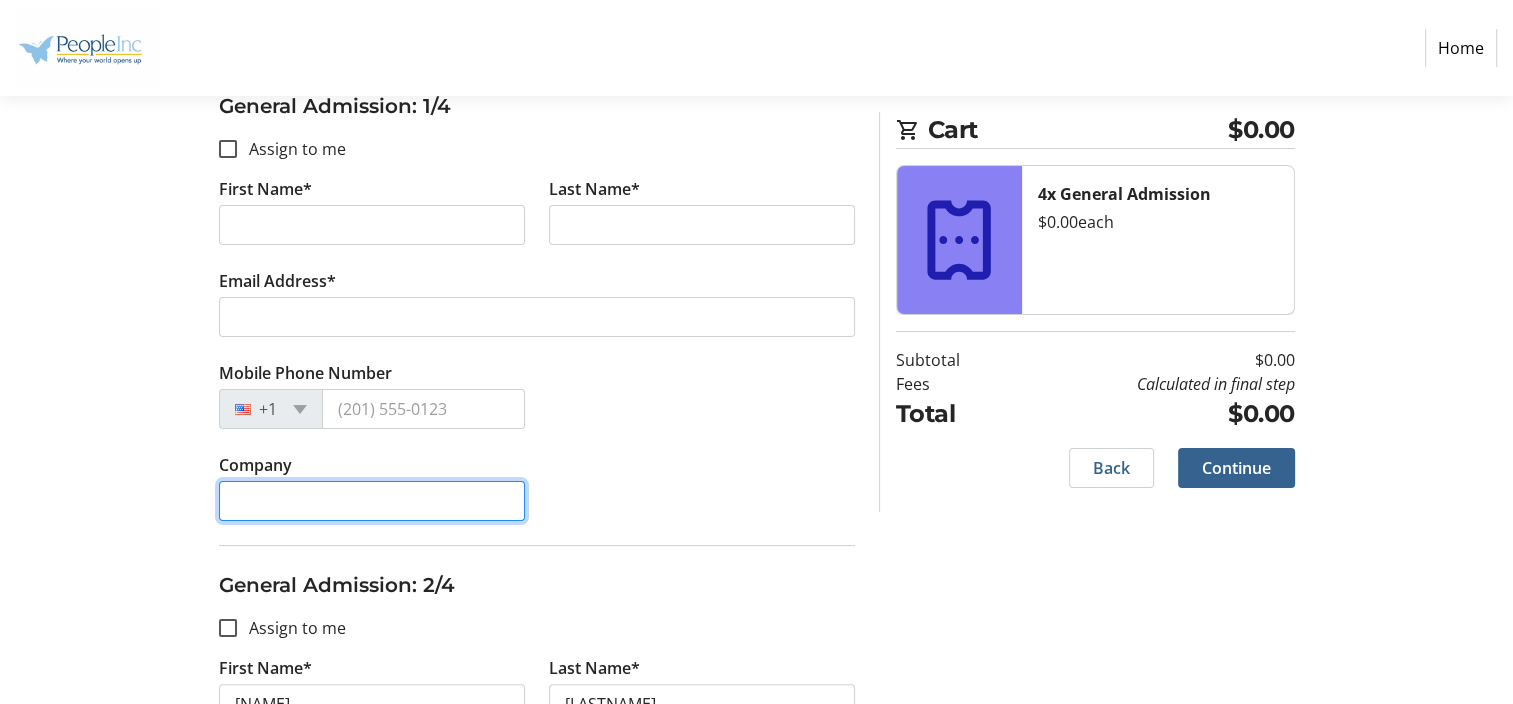 type on "[USERNAME]" 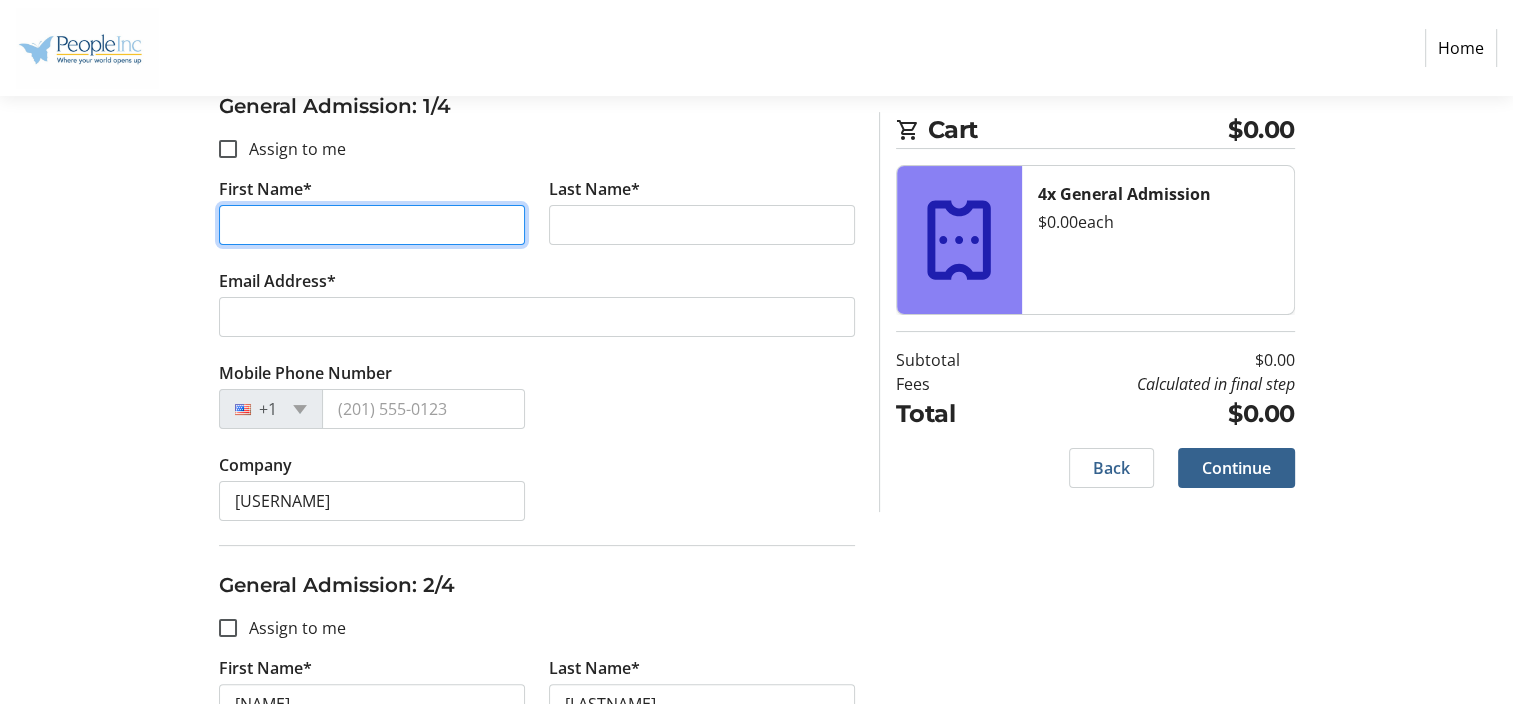 click on "First Name*" at bounding box center (372, 225) 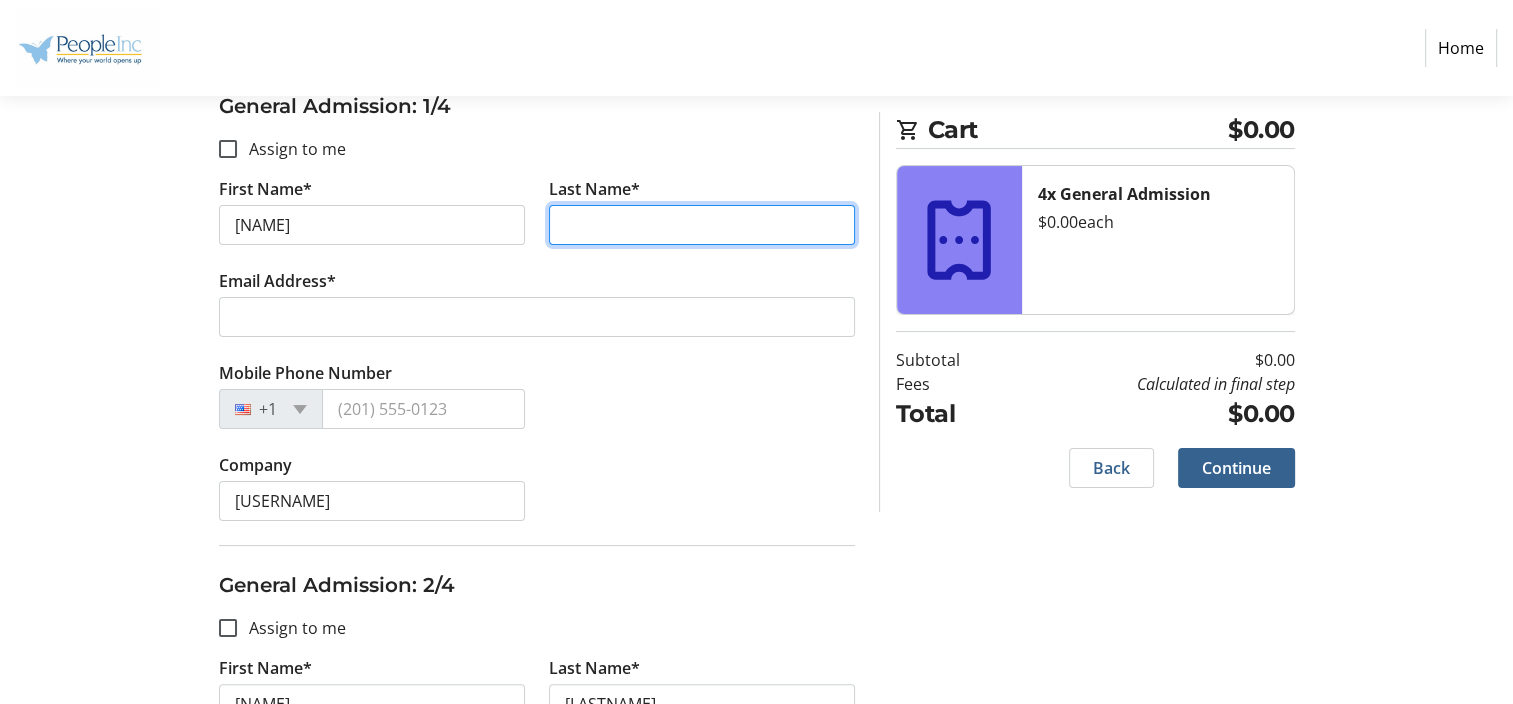 click on "Last Name*" at bounding box center [702, 225] 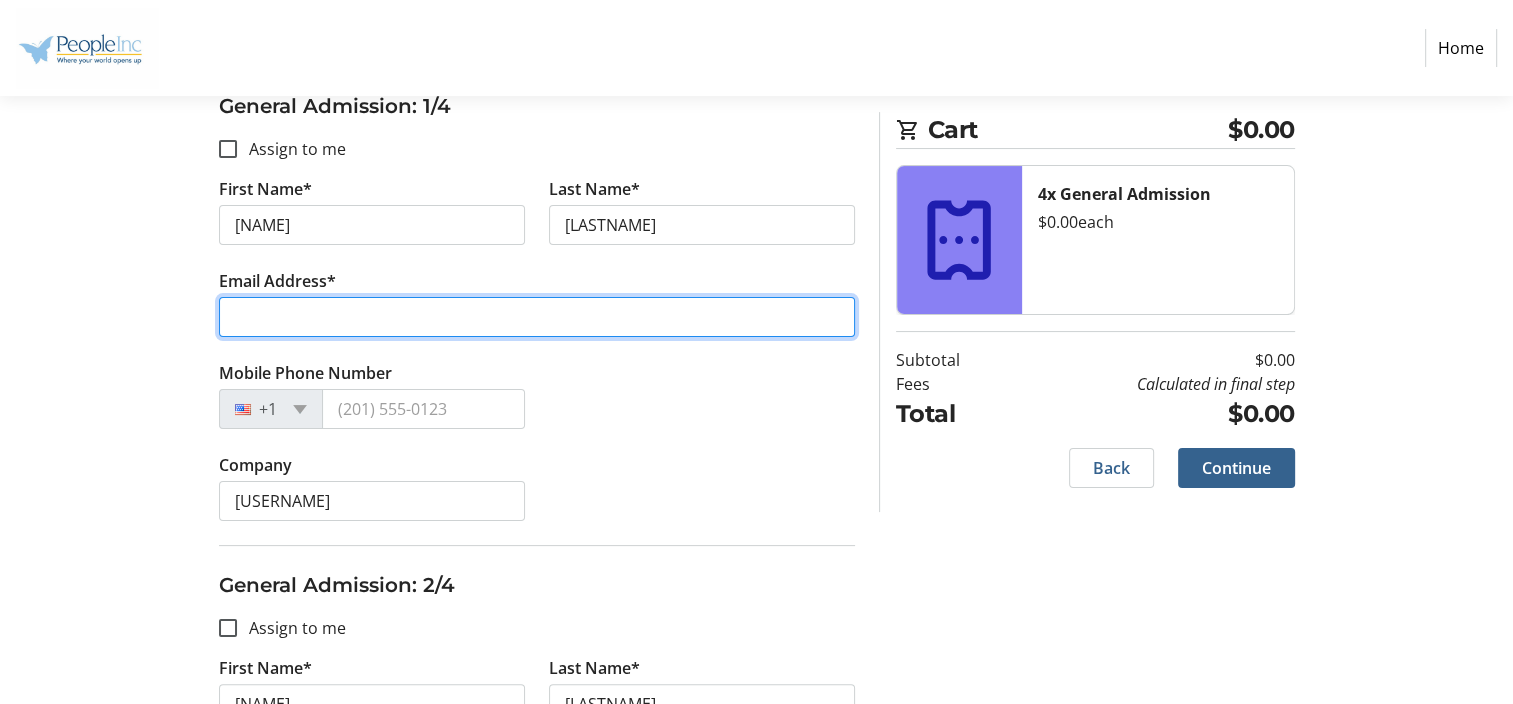 click on "Email Address*" at bounding box center [537, 317] 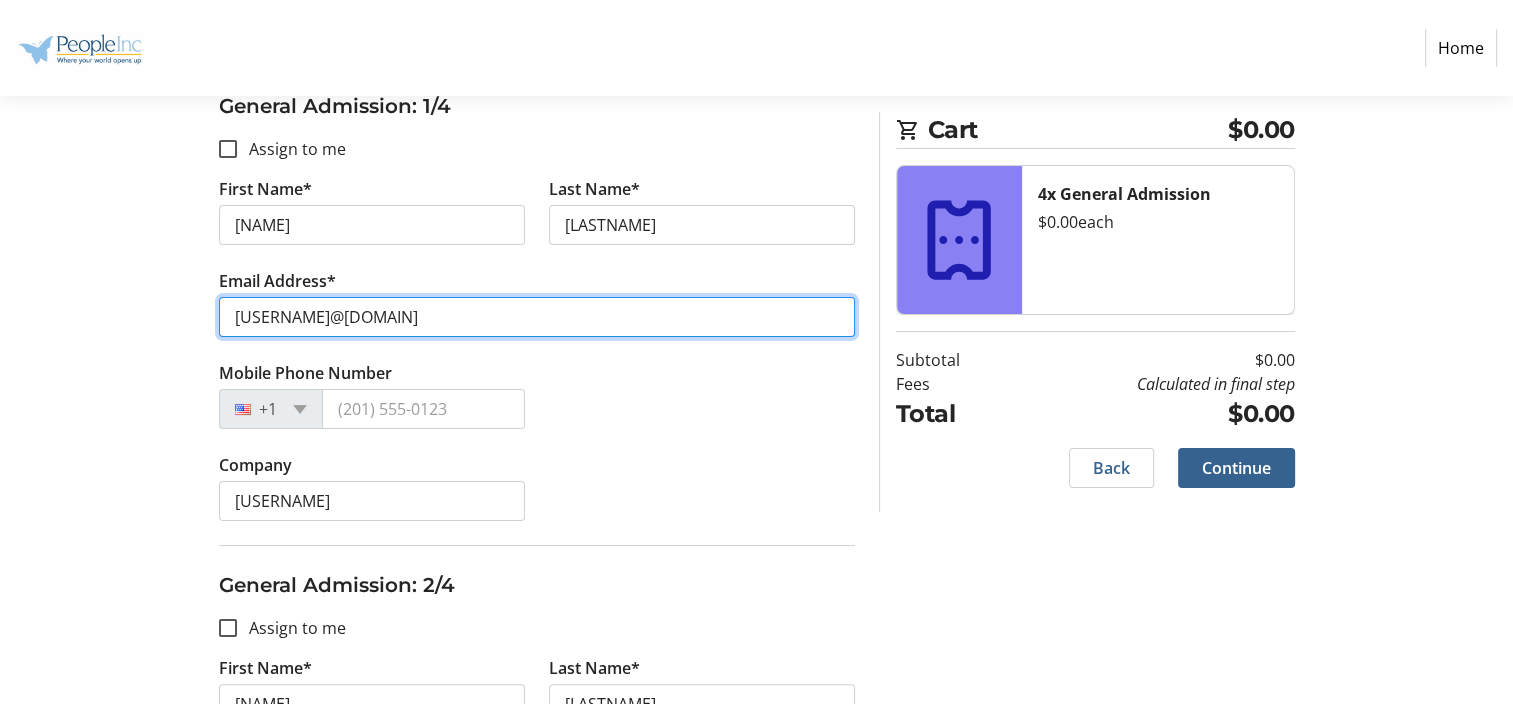 type on "[USERNAME]@[DOMAIN]" 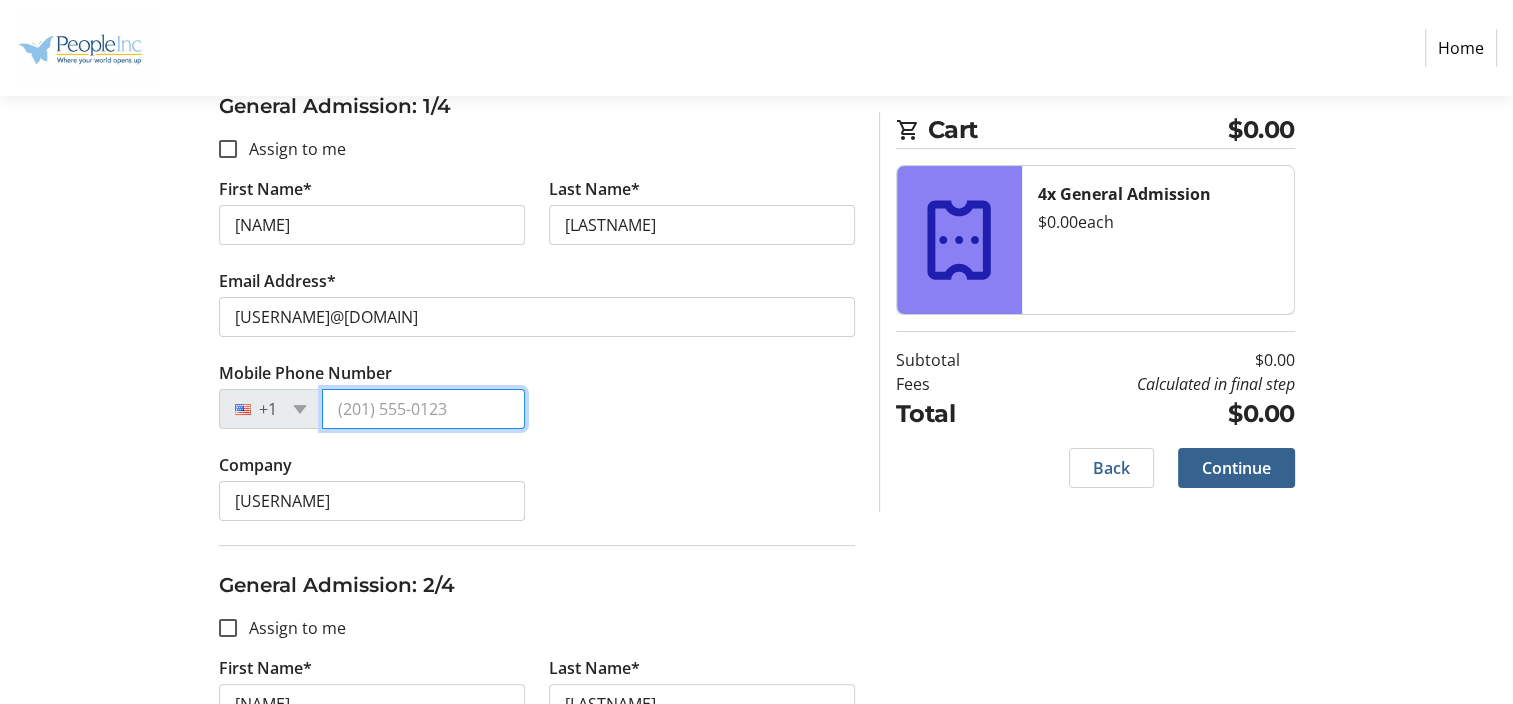 click on "Mobile Phone Number" at bounding box center [423, 409] 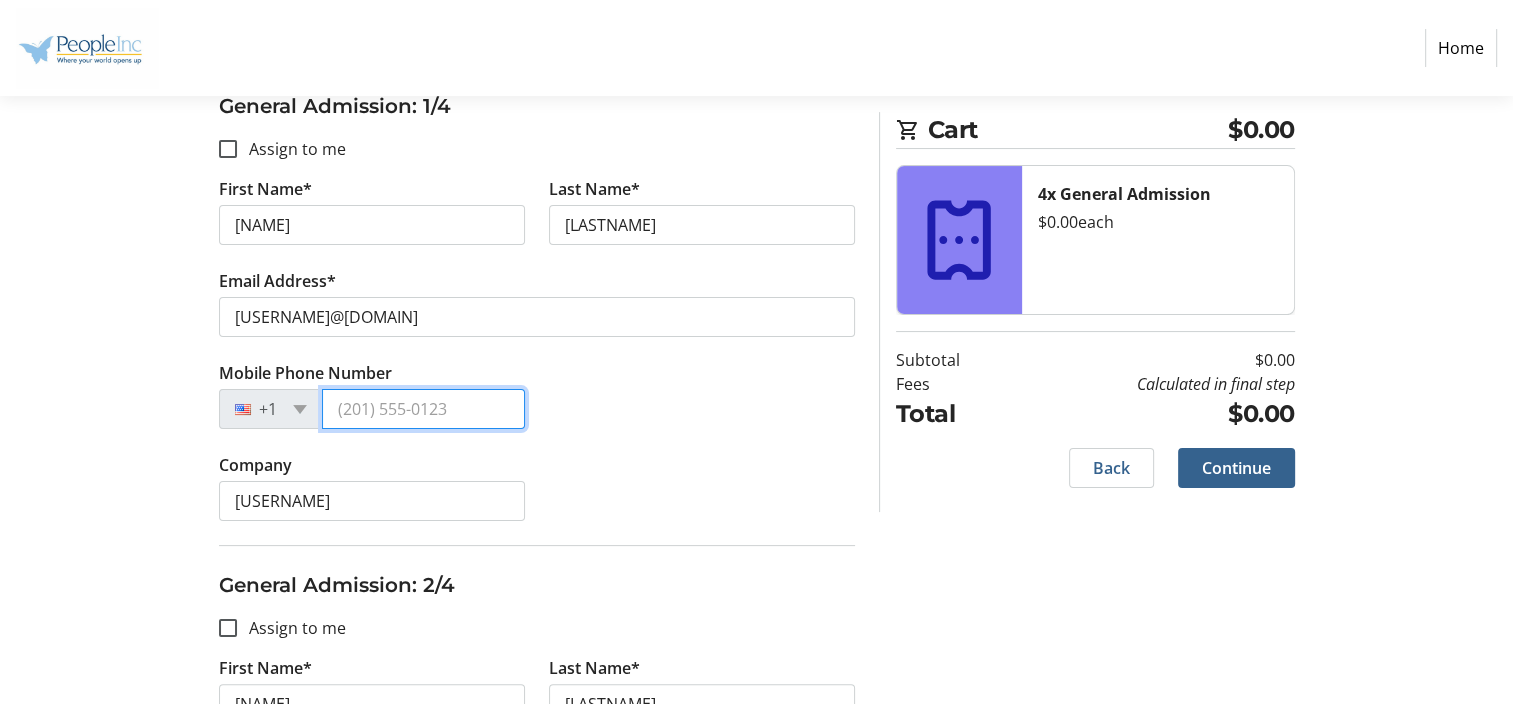 type on "[PHONE]" 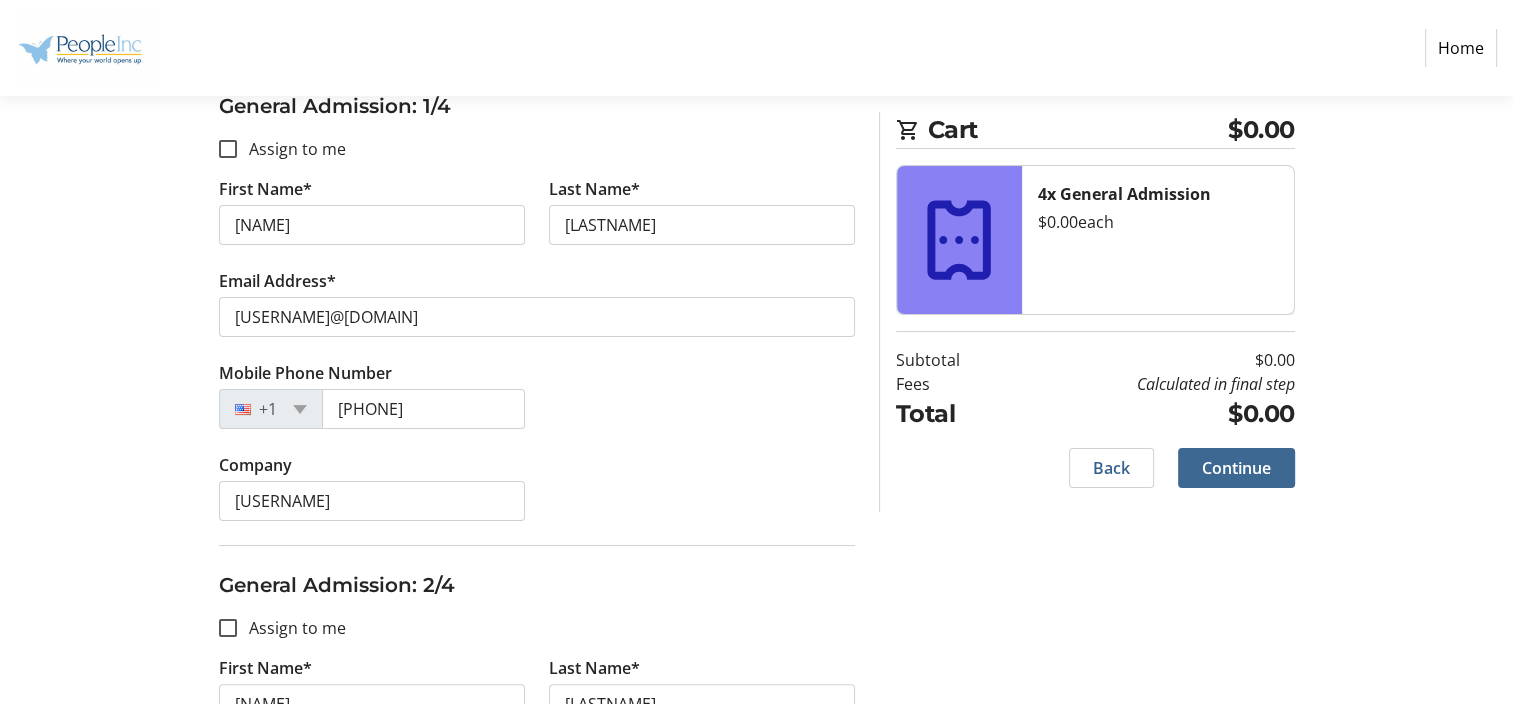 click on "Continue" 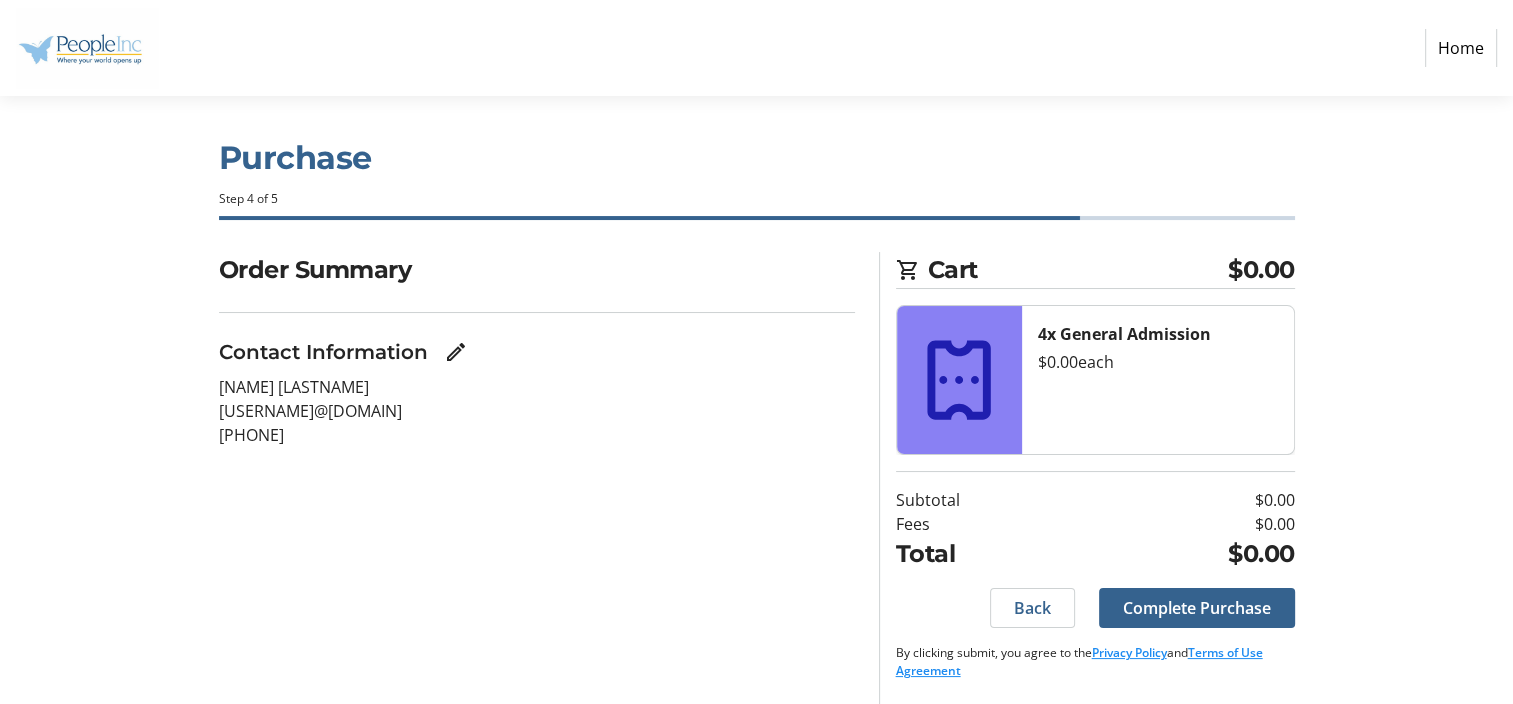 scroll, scrollTop: 0, scrollLeft: 0, axis: both 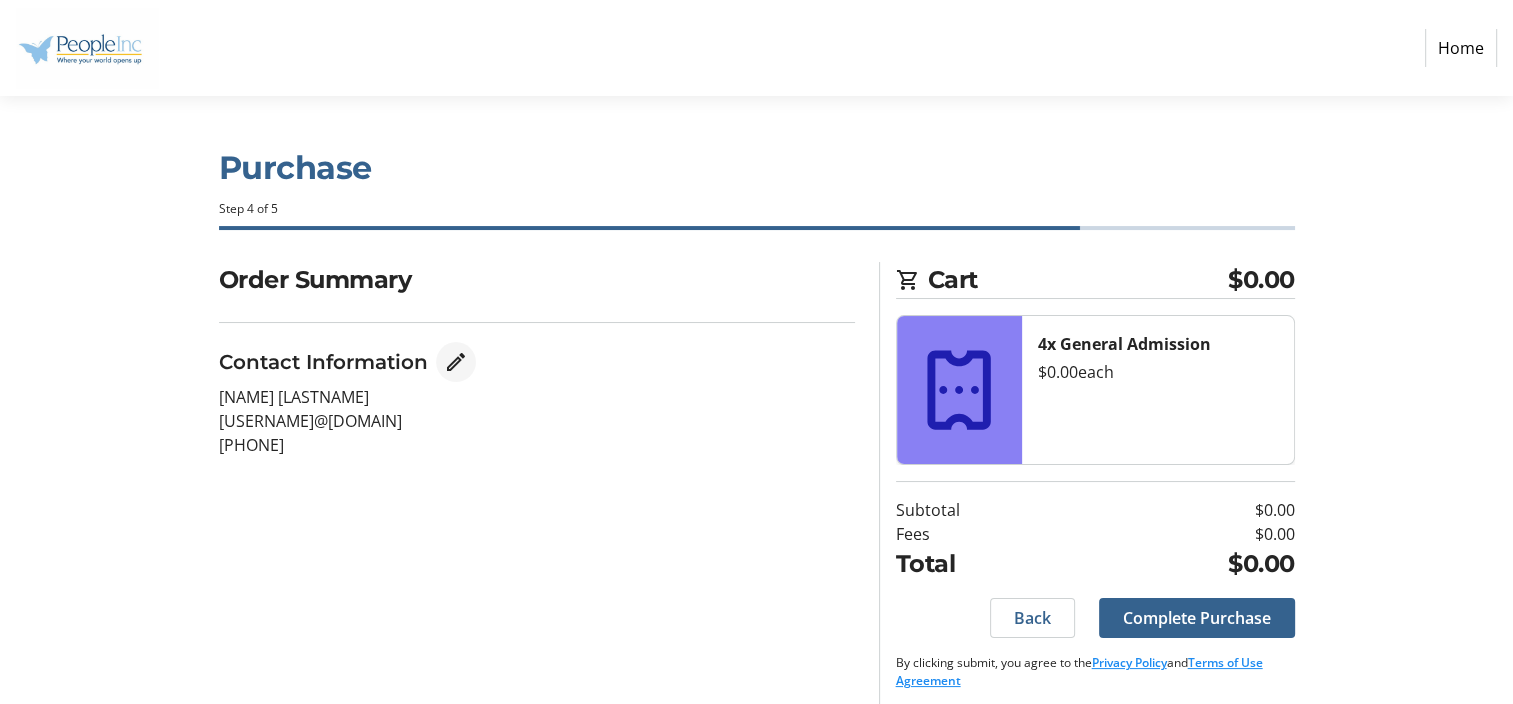 click 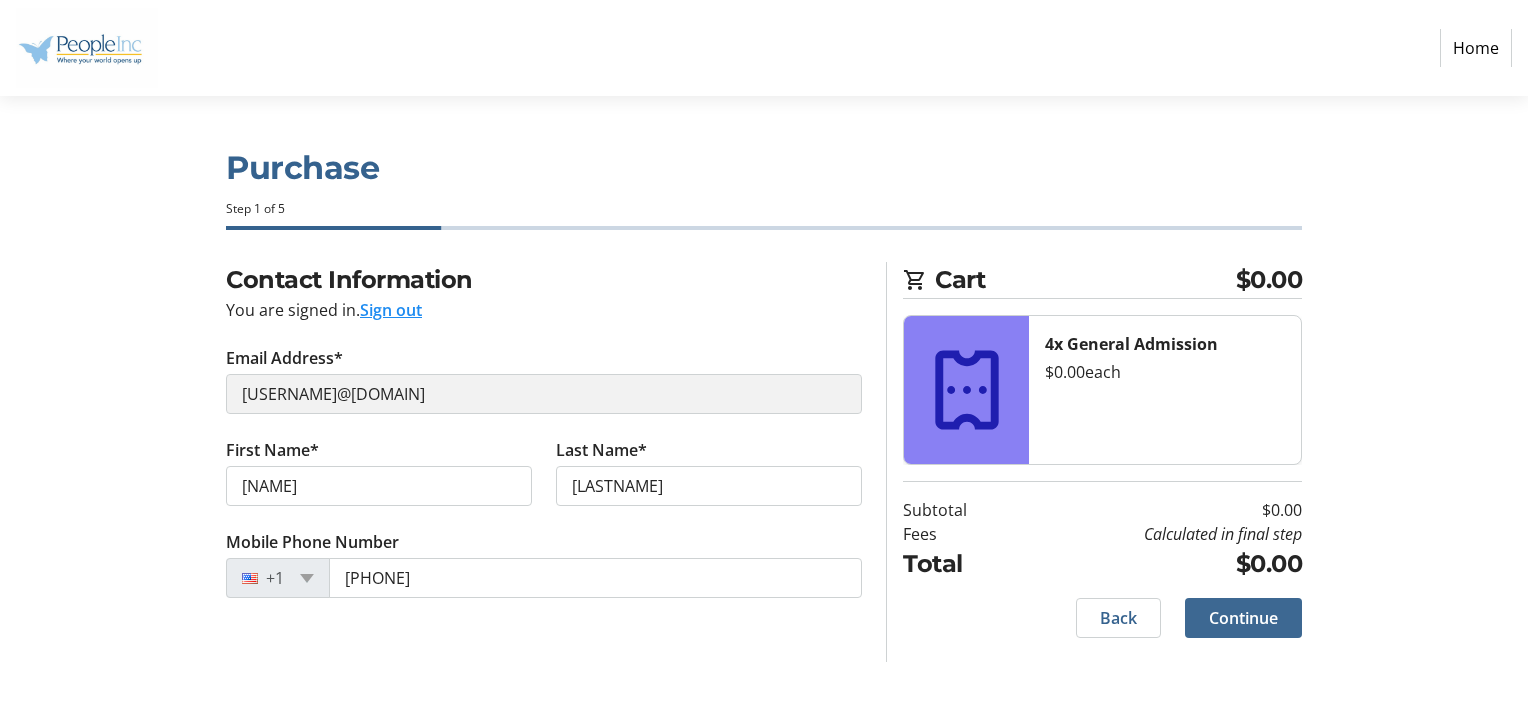 click 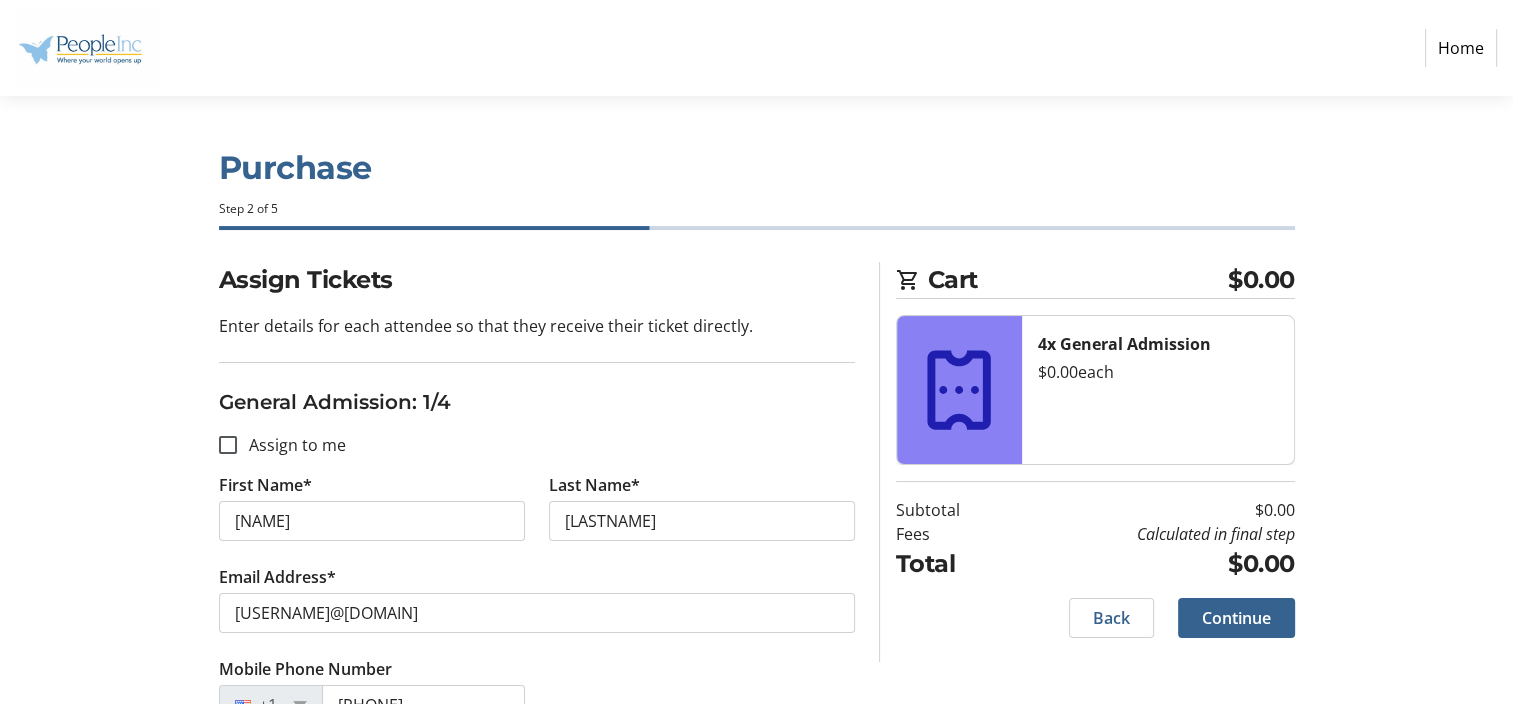 click on "$0.00" 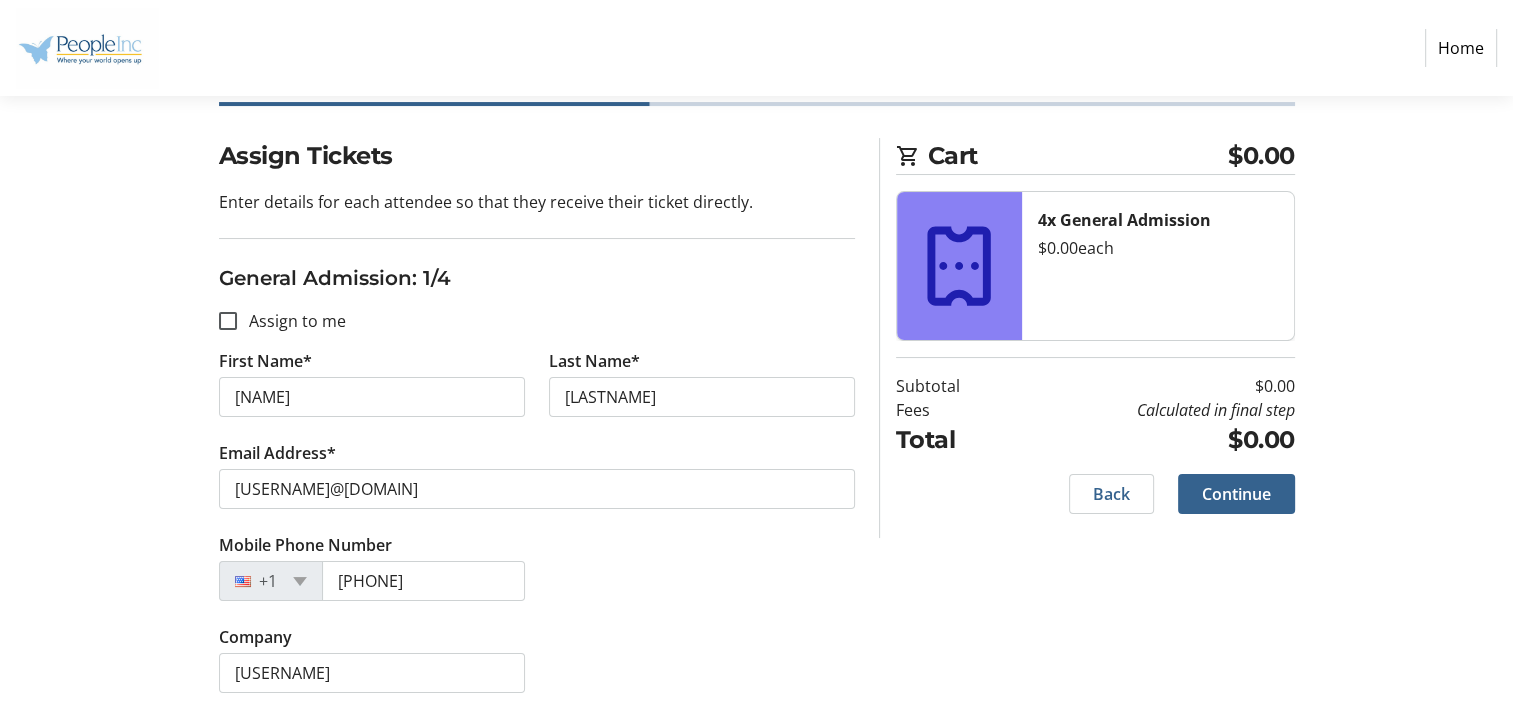 scroll, scrollTop: 0, scrollLeft: 0, axis: both 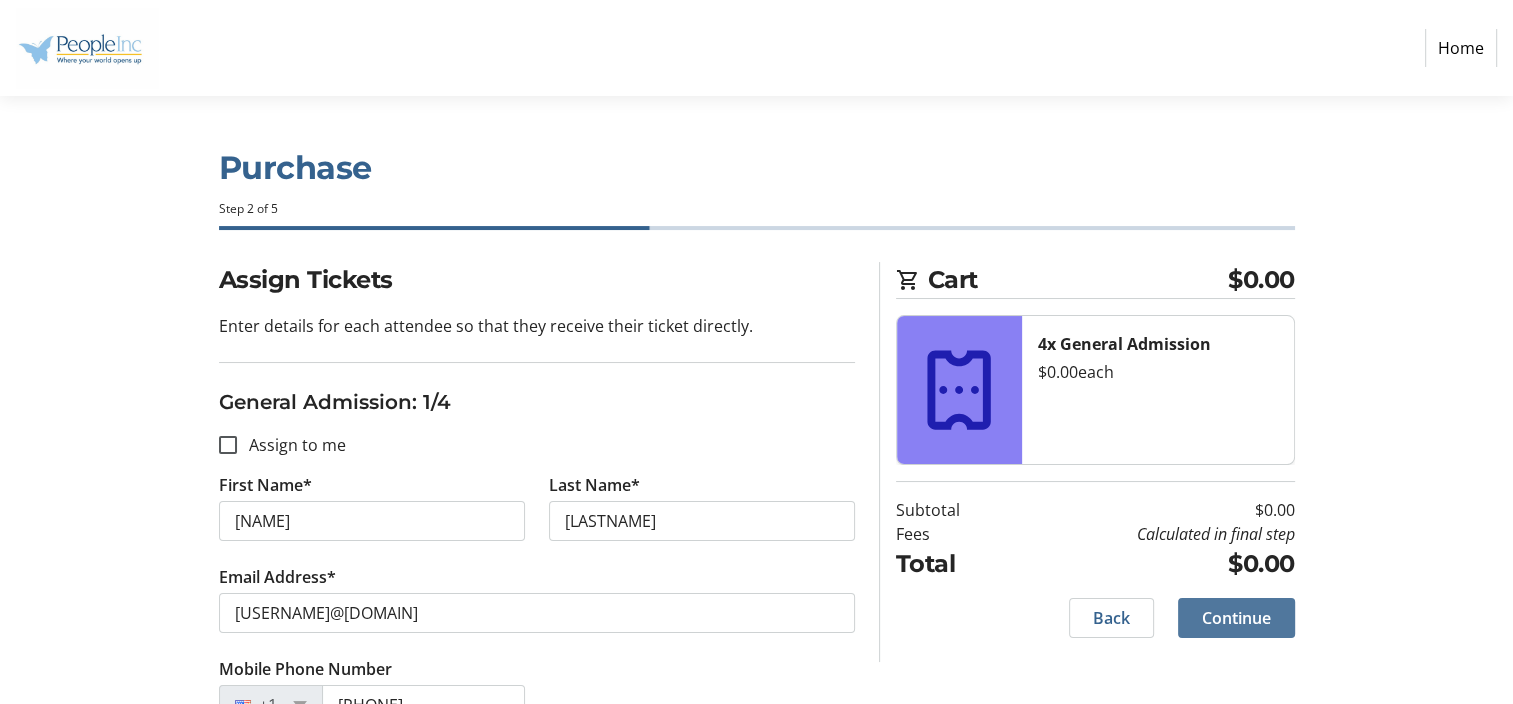 click on "Continue" 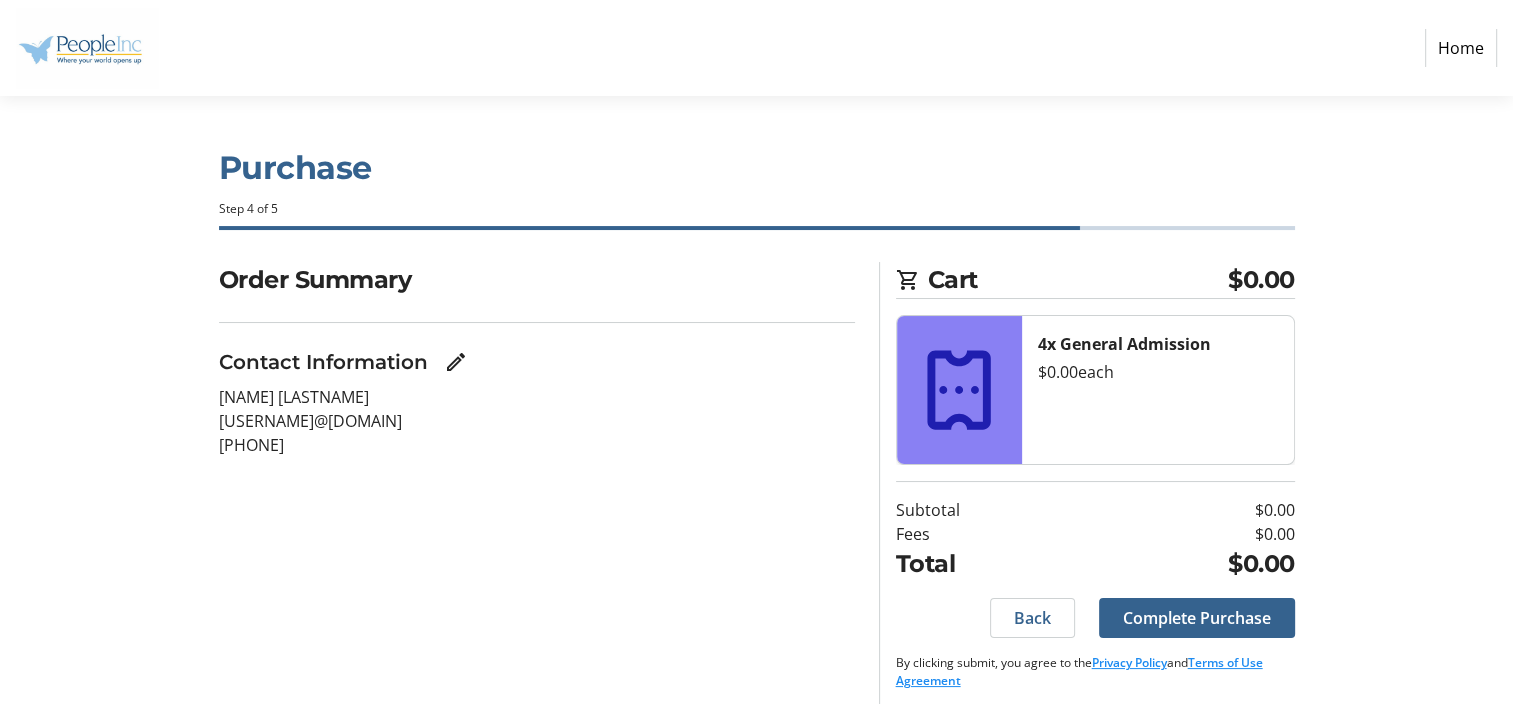 click on "Complete Purchase" 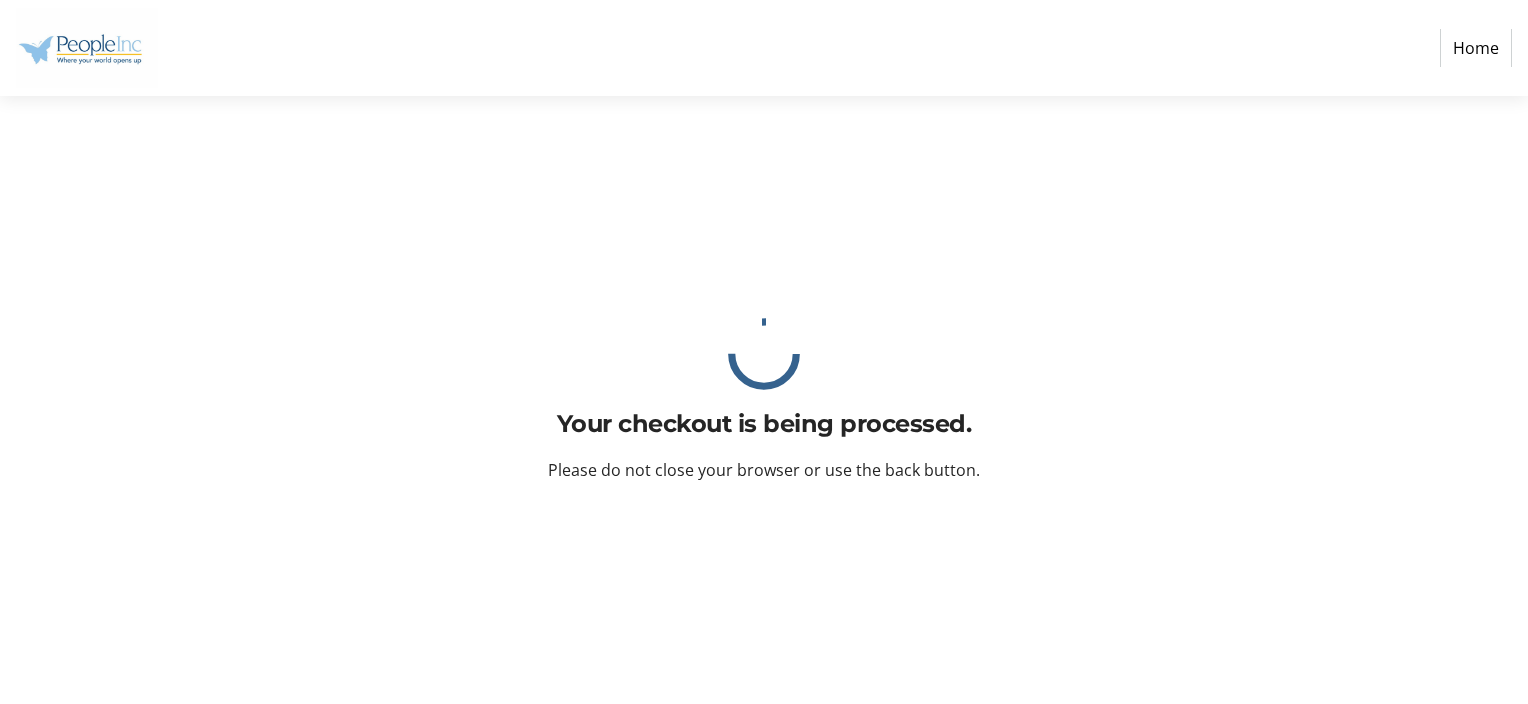 drag, startPoint x: 1246, startPoint y: 624, endPoint x: 946, endPoint y: 502, distance: 323.858 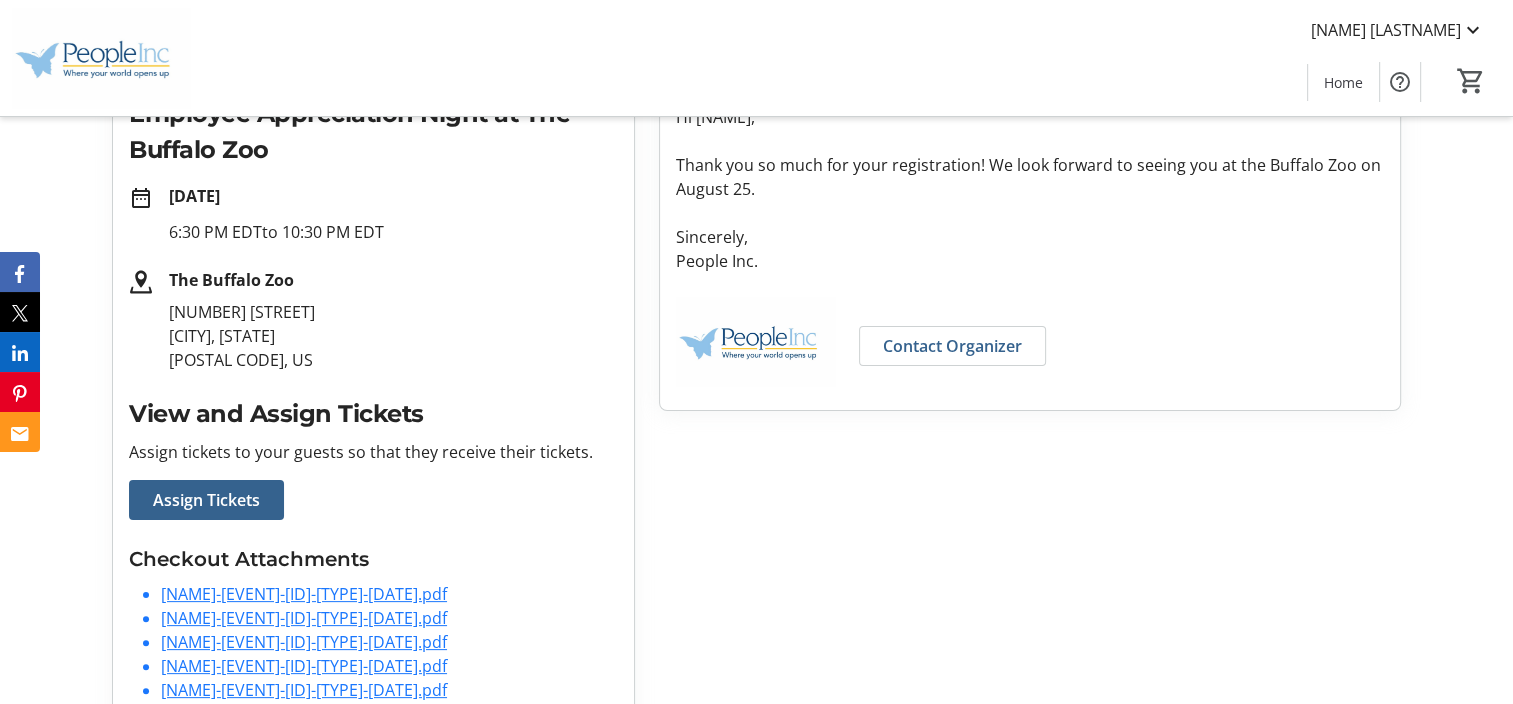 scroll, scrollTop: 341, scrollLeft: 0, axis: vertical 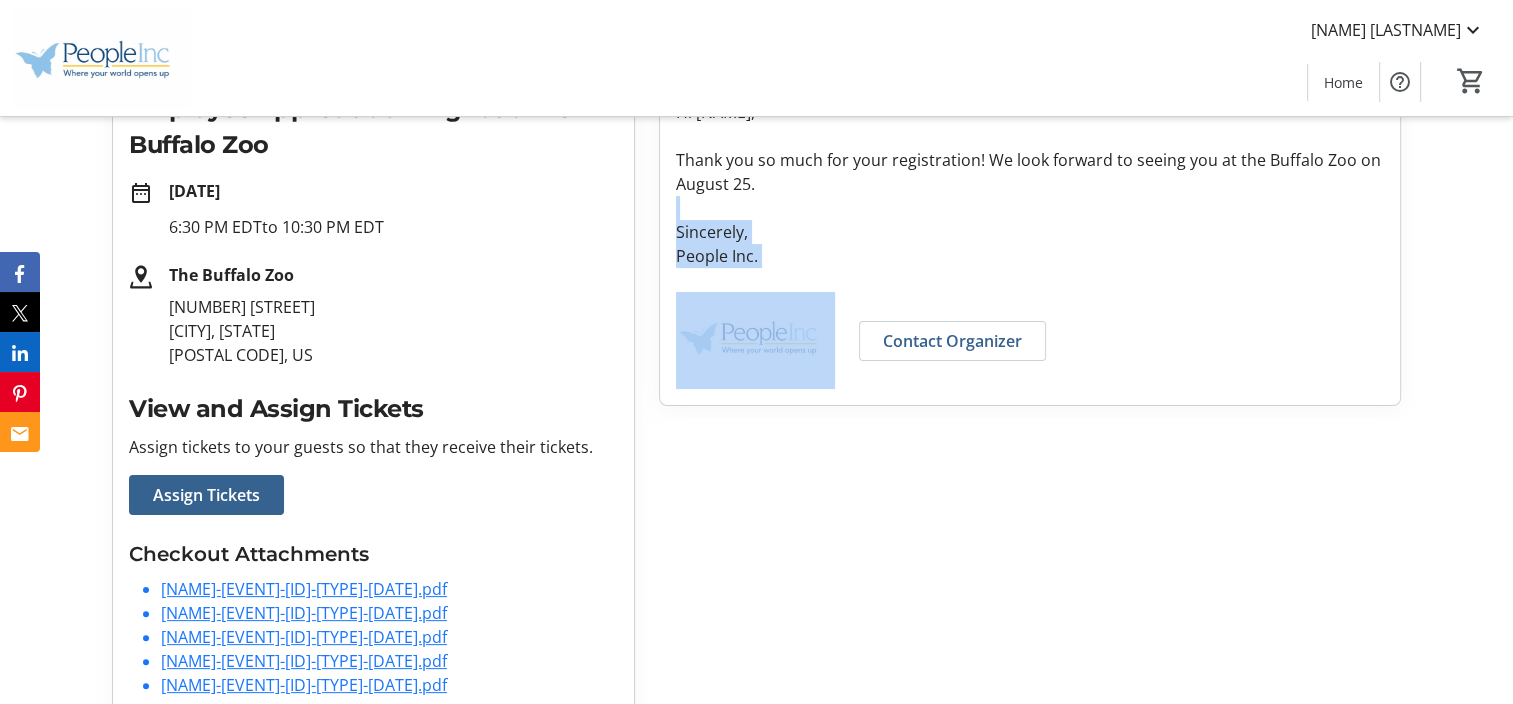 drag, startPoint x: 1510, startPoint y: 376, endPoint x: 1517, endPoint y: 501, distance: 125.19585 